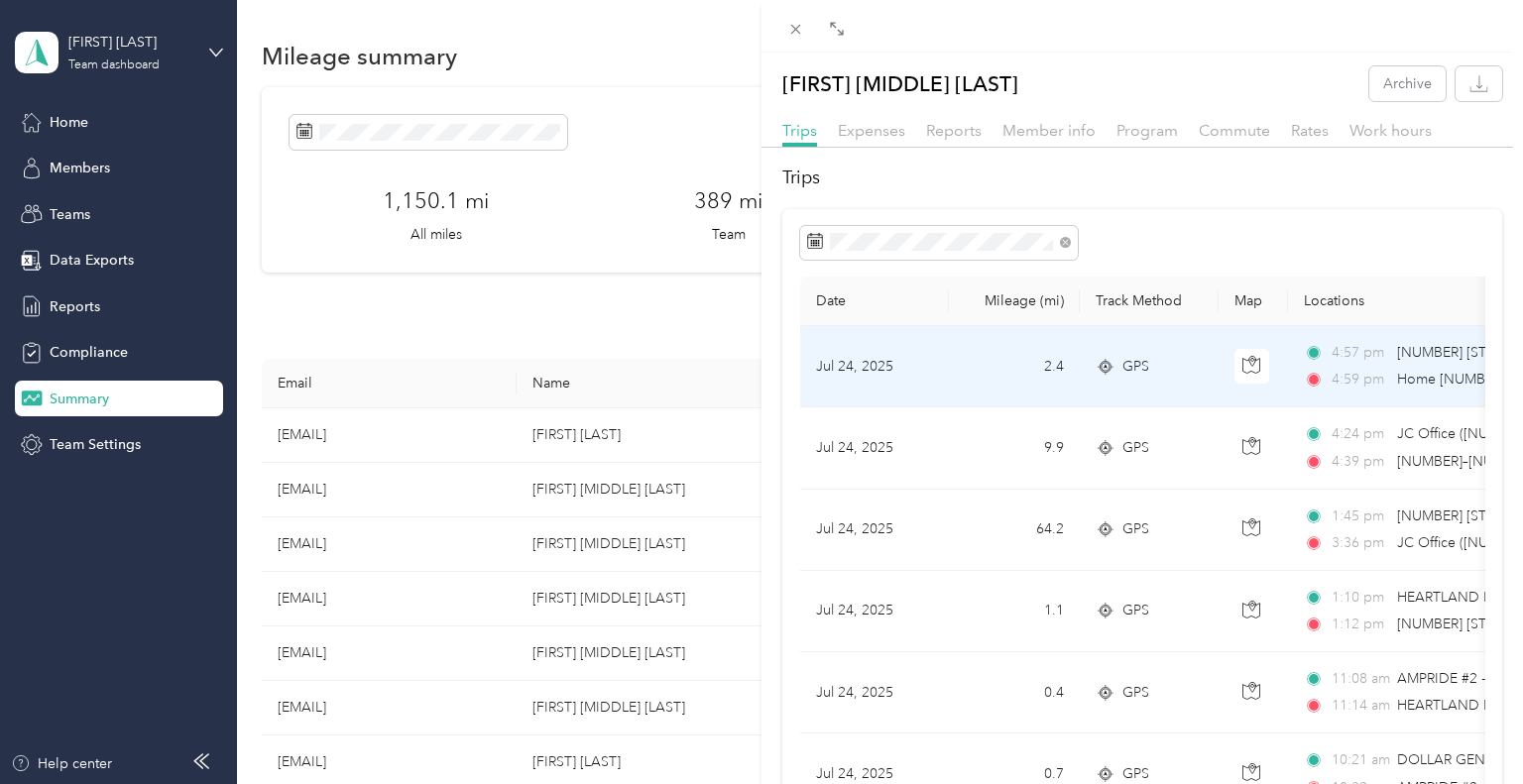scroll, scrollTop: 0, scrollLeft: 0, axis: both 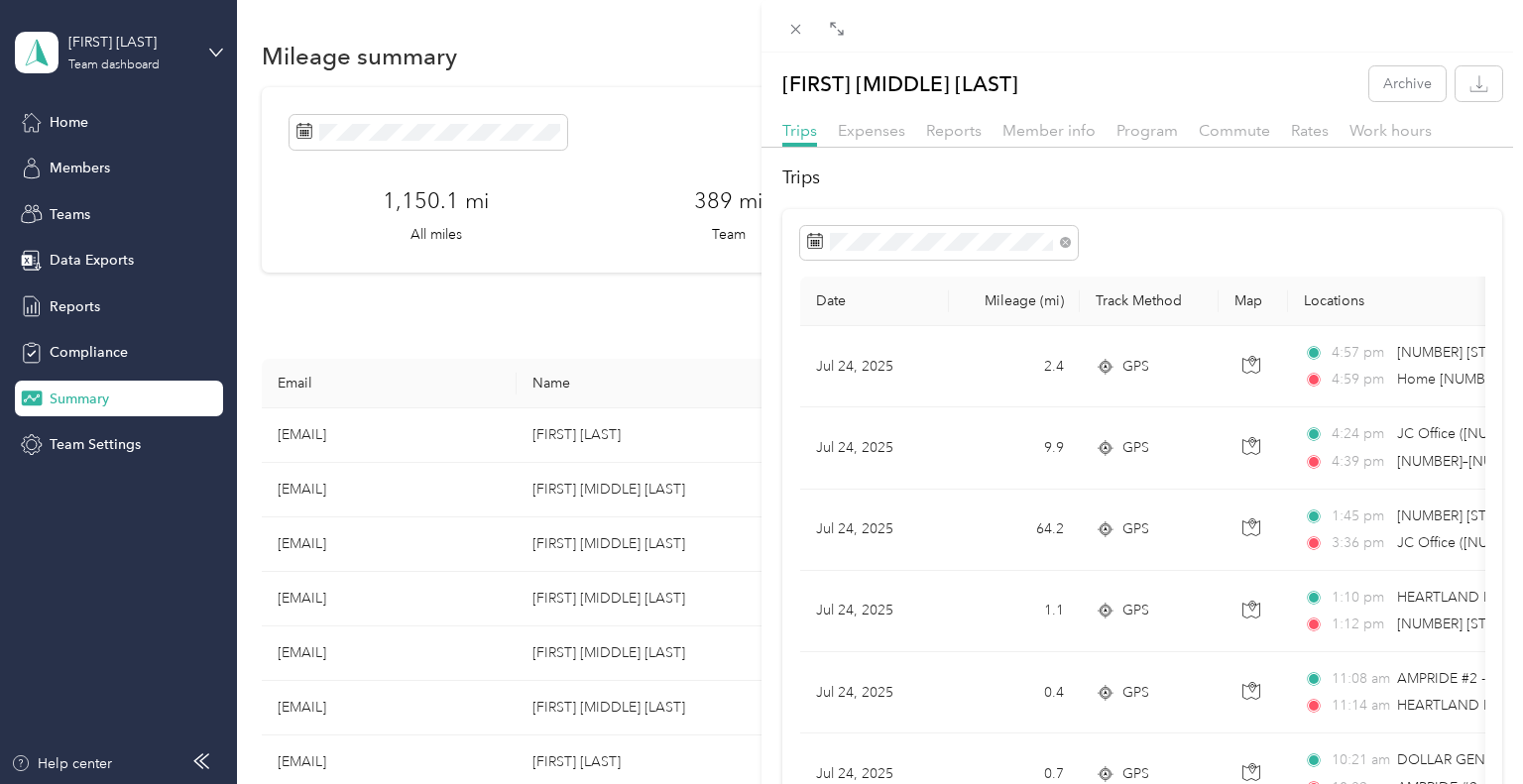 click on "Archive Trips Expenses Reports Member info Program Commute Rates Work hours Trips Date Mileage (mi) Track Method Map Locations Mileage value Purpose               [MONTH] [DAY], [YEAR] [MILEAGE] GPS [TIME] [NUMBER] [STREET], [CITY], [STATE] [TIME] Home [NUMBER] [STREET], [CITY], [STATE] ([NUMBER] [STREET], [CITY], [STATE]) $[PRICE] High Country Beverage [MONTH] [DAY], [YEAR] [MILEAGE] GPS [TIME] JC Office ([NUMBER] [STREET], [CITY], [STATE]) [TIME] [NUMBER]–[NUMBER] [STREET], [CITY], [STATE] $[PRICE] High Country Beverage [MONTH] [DAY], [YEAR] [MILEAGE] GPS [TIME] [NUMBER] [STREET], [CITY], [STATE] [TIME] JC Office ([NUMBER] [STREET], [CITY], [STATE]) $[PRICE] High Country Beverage [MONTH] [DAY], [YEAR] [MILEAGE] GPS [TIME] HEARTLAND FOODS ([NUMBER] [STREET], [CITY], [STATE]) [TIME] [NUMBER] [STREET], [CITY], [STATE] $[PRICE] High Country Beverage [MONTH] [DAY], [YEAR] [MILEAGE] GPS [TIME] AMPRIDE #2 - HERINGTON ([NUMBER] [STREET], [CITY], [STATE]) [TIME] HEARTLAND FOODS ([NUMBER] [STREET], [CITY], [STATE]) $[PRICE] High Country Beverage [MONTH] [DAY], [YEAR] [MILEAGE] GPS [TIME] [TIME] $[PRICE] High Country Beverage [MILEAGE] GPS" at bounding box center (762, 392) 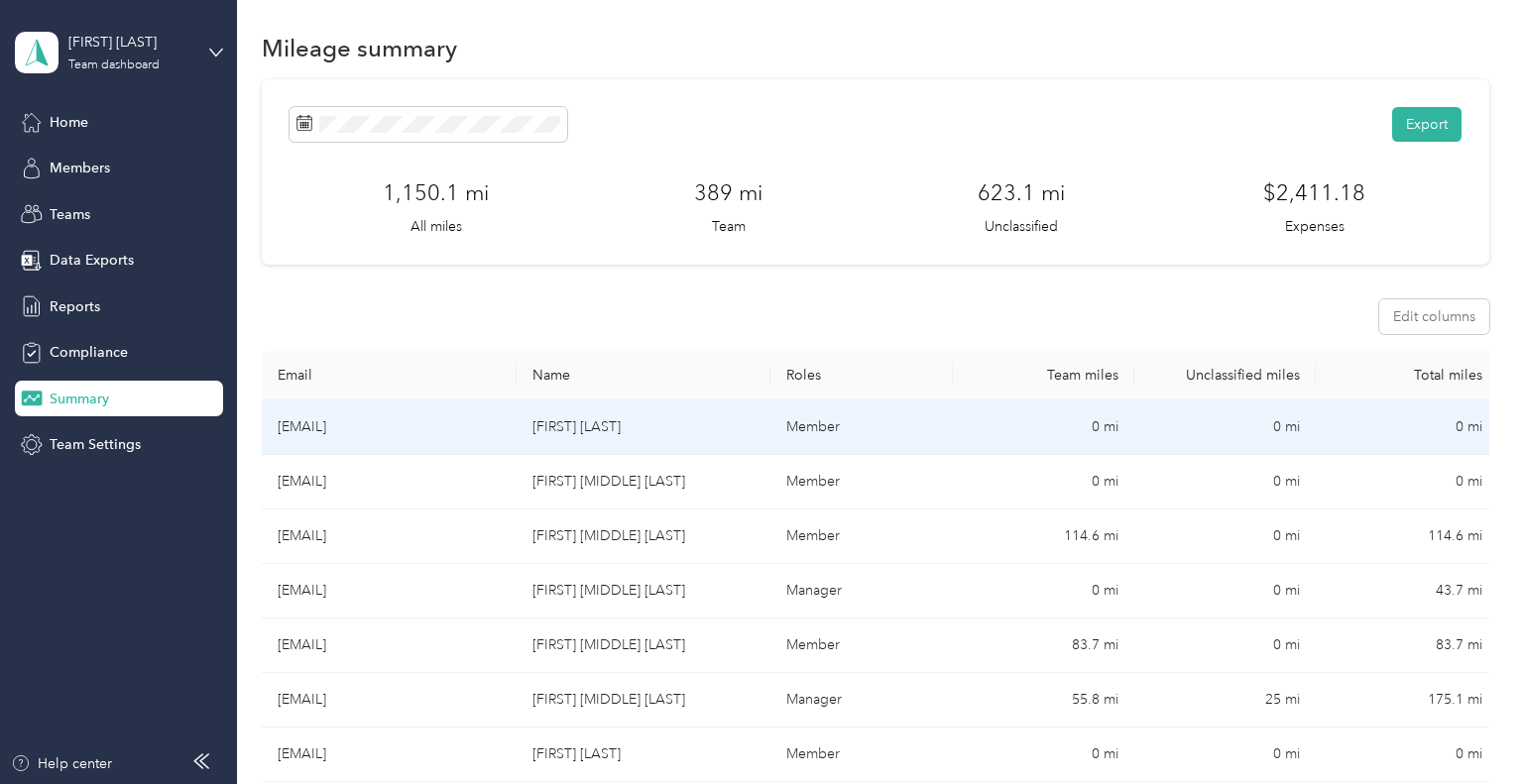 scroll, scrollTop: 10, scrollLeft: 0, axis: vertical 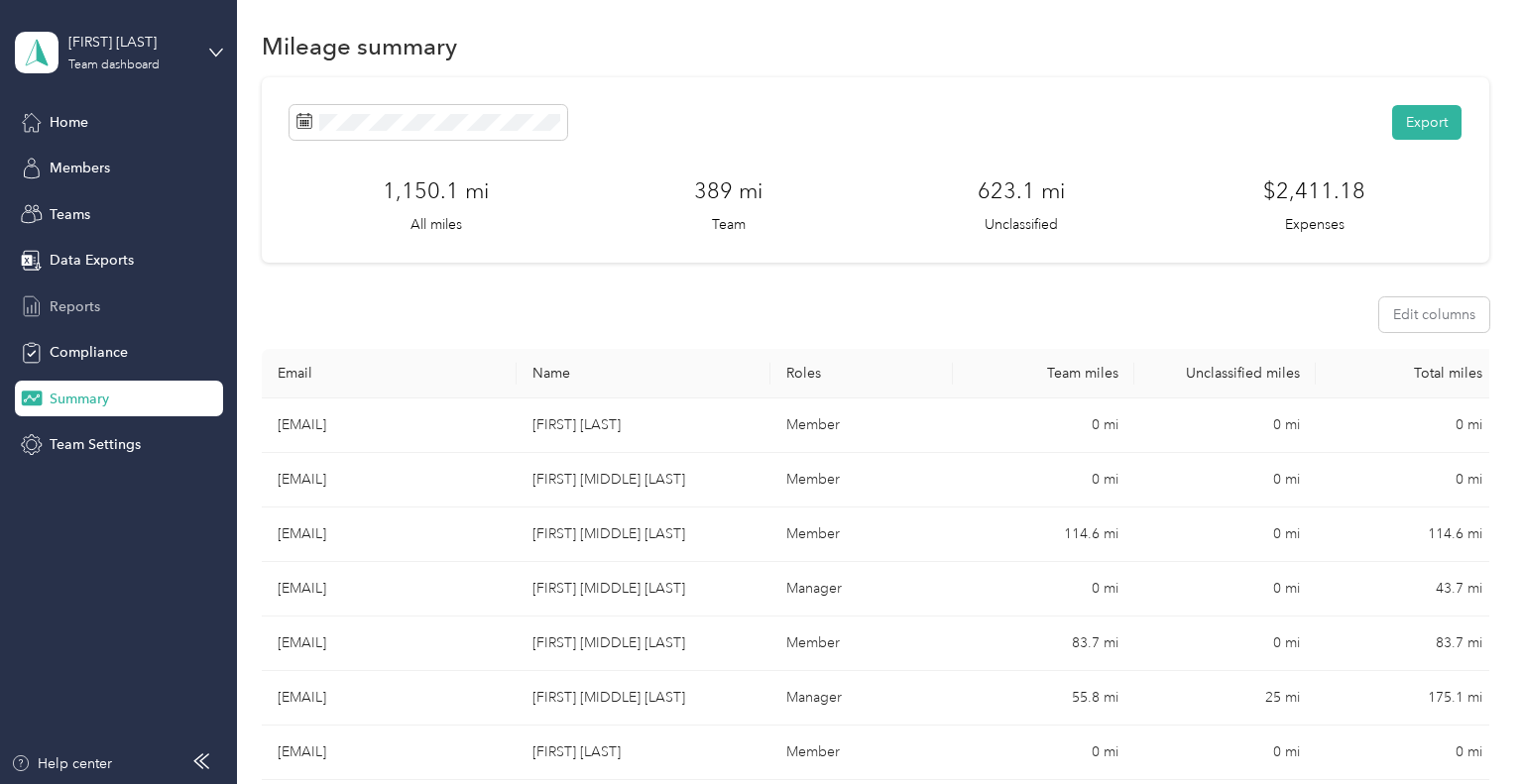 click on "Reports" at bounding box center [74, 306] 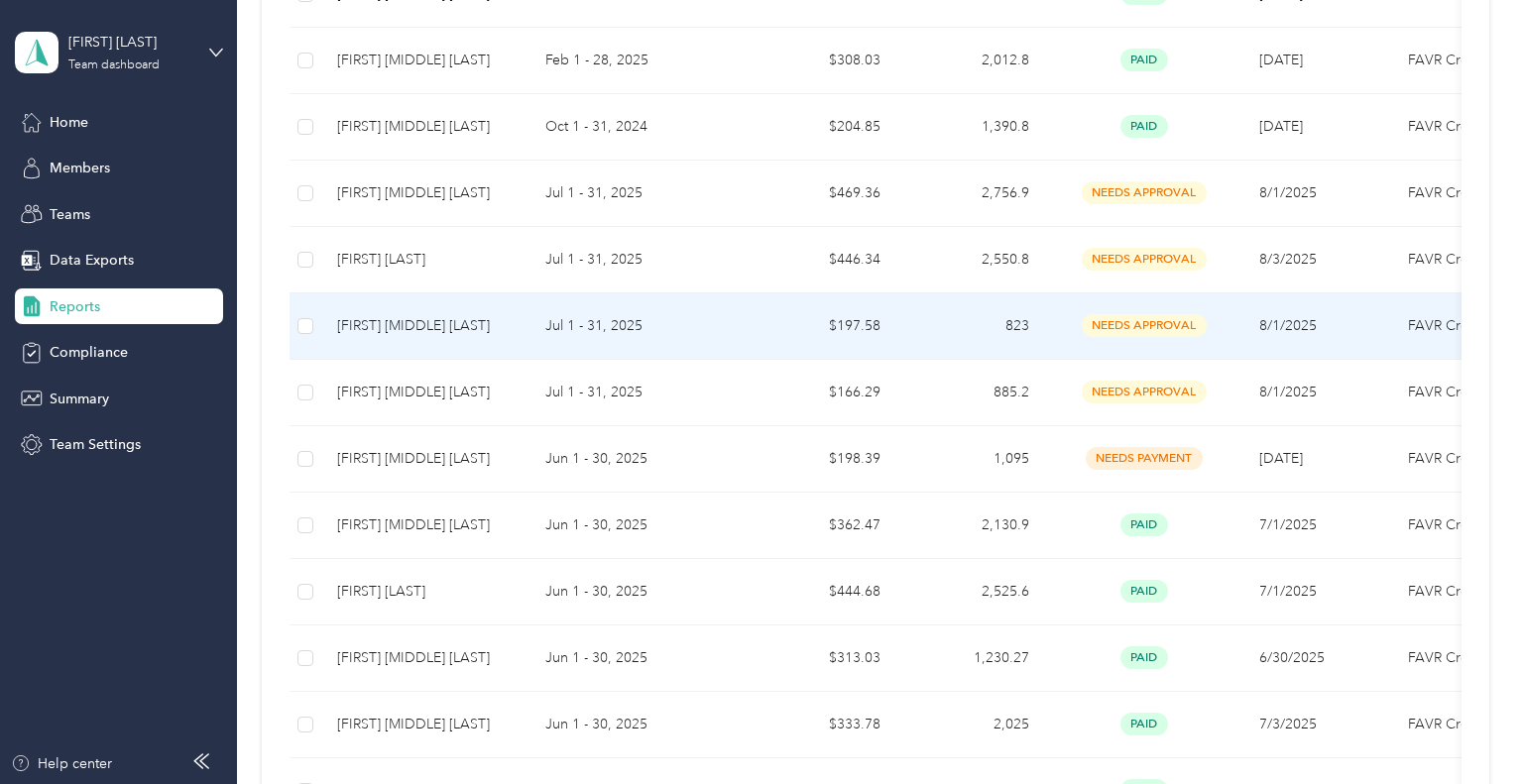 scroll, scrollTop: 645, scrollLeft: 0, axis: vertical 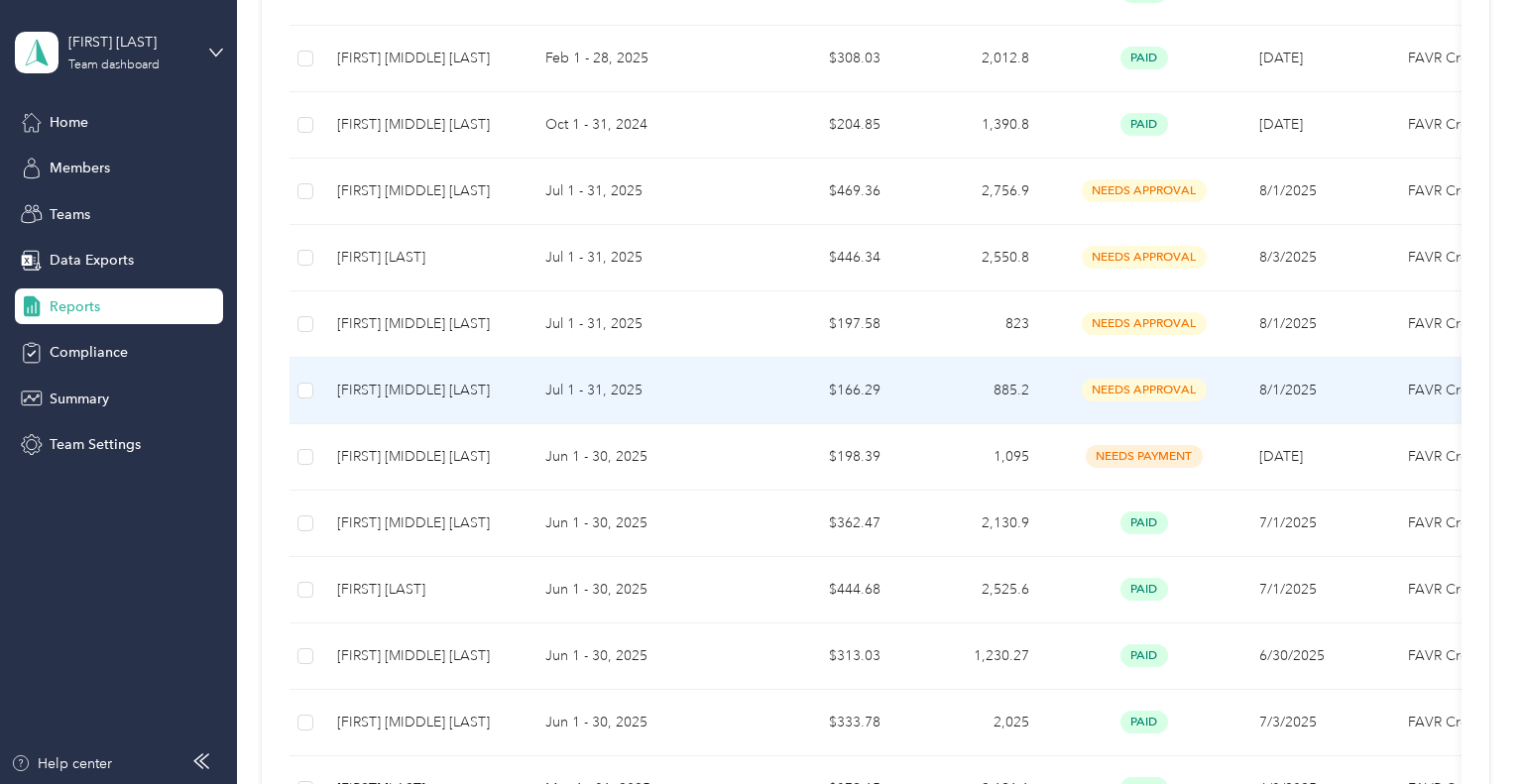click on "$166.29" at bounding box center [822, 391] 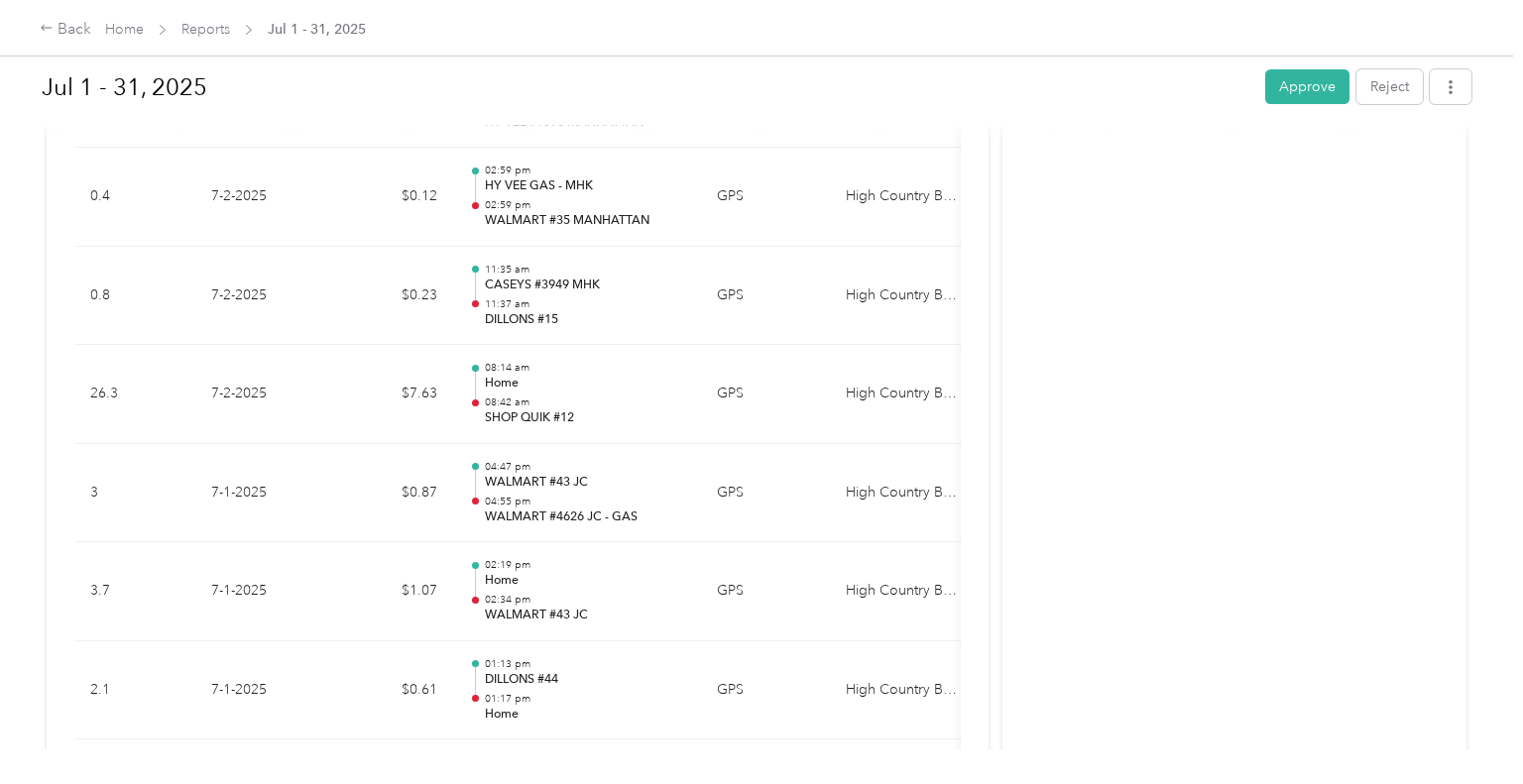 scroll, scrollTop: 12088, scrollLeft: 0, axis: vertical 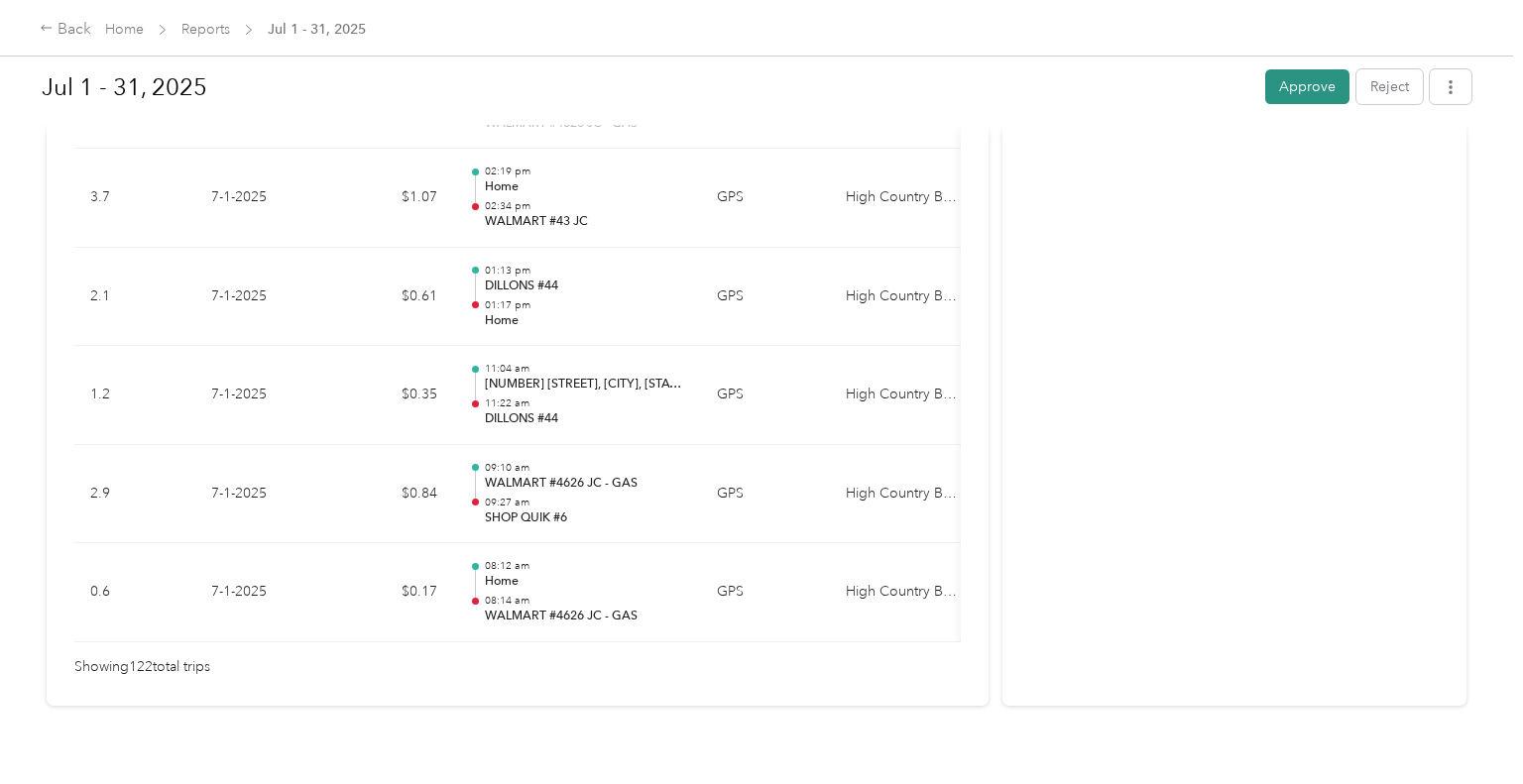 click on "Approve" at bounding box center (1307, 86) 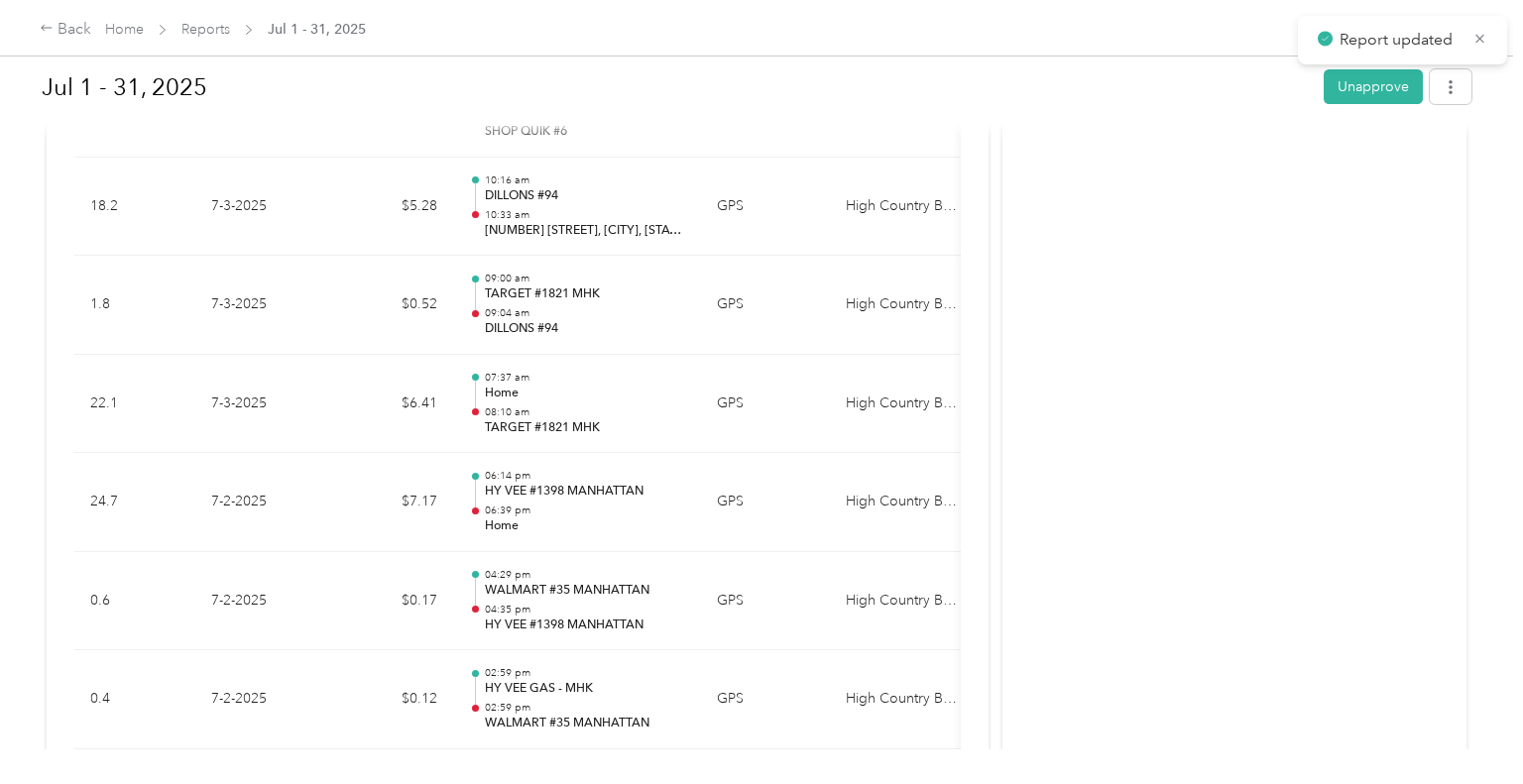 scroll, scrollTop: 9630, scrollLeft: 0, axis: vertical 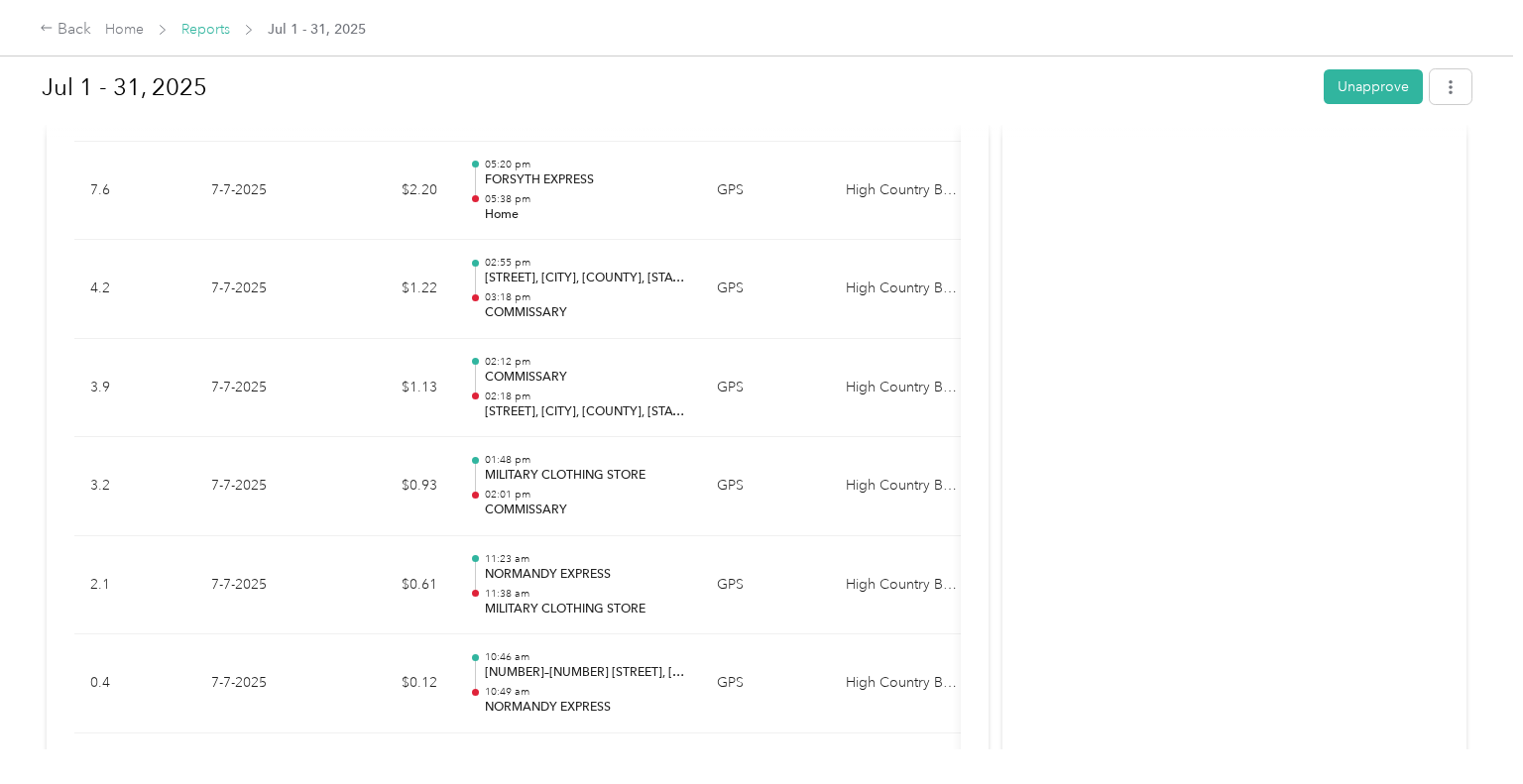 click on "Reports" at bounding box center [205, 29] 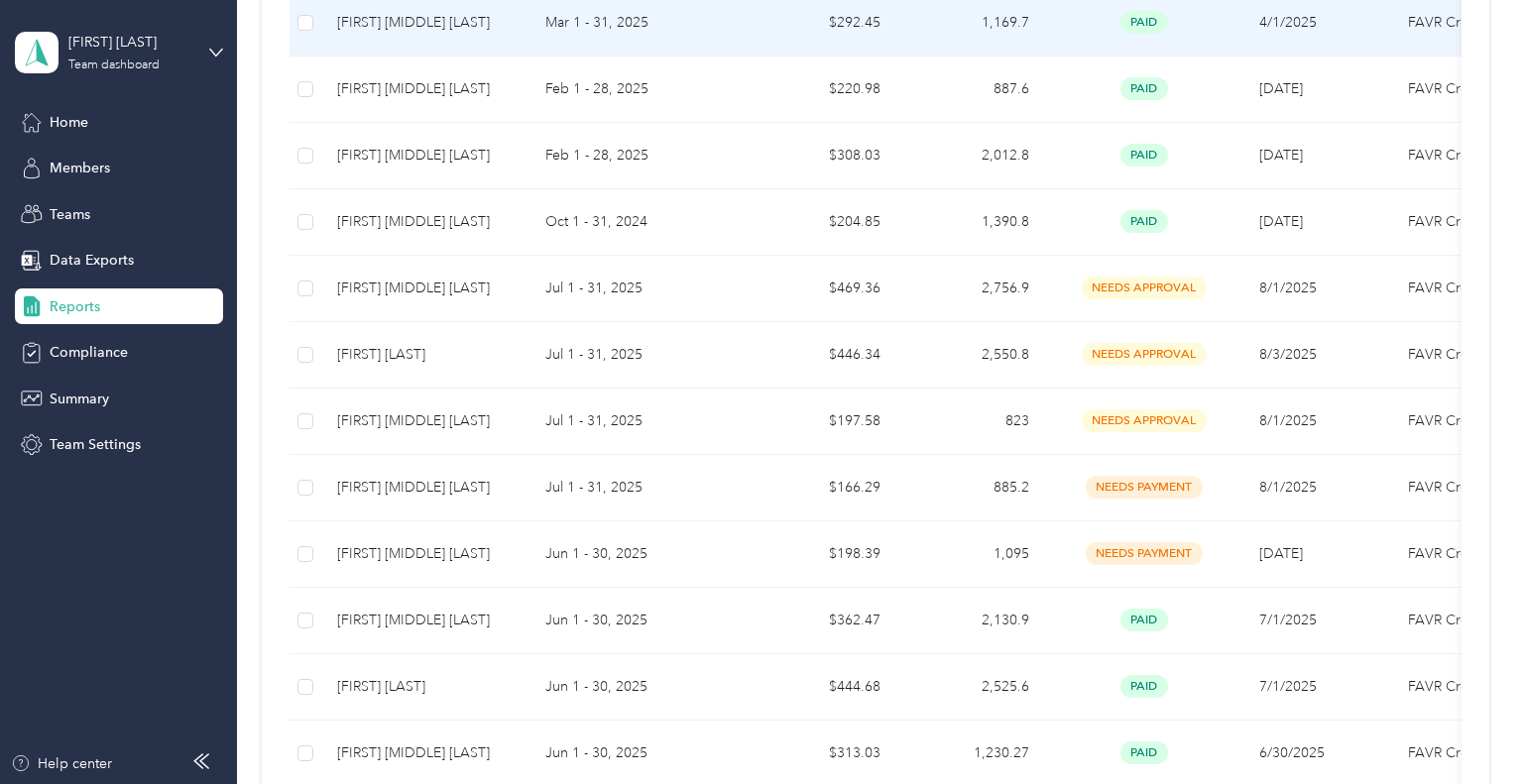 scroll, scrollTop: 566, scrollLeft: 0, axis: vertical 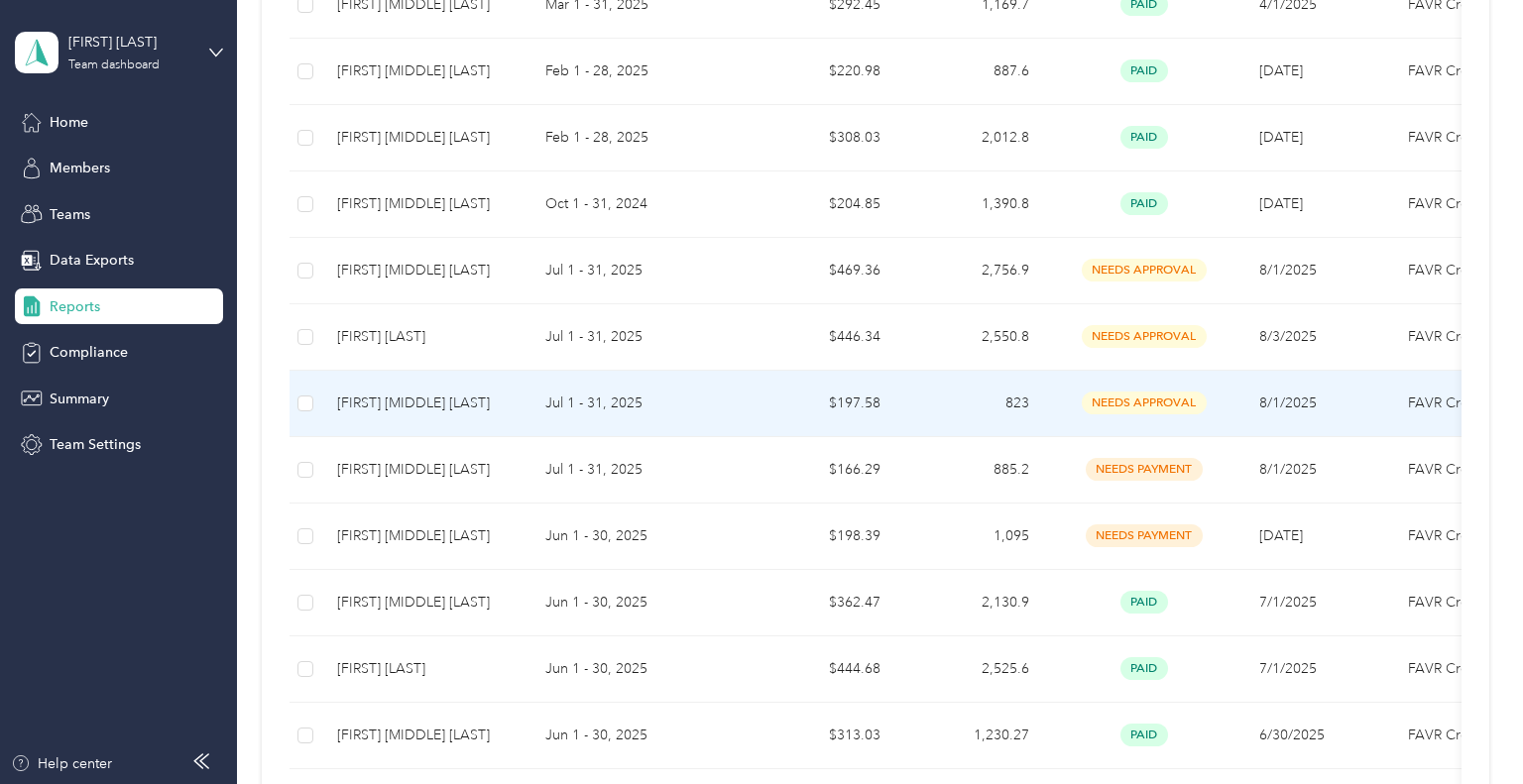 click on "Jul 1 - 31, 2025" at bounding box center (639, 403) 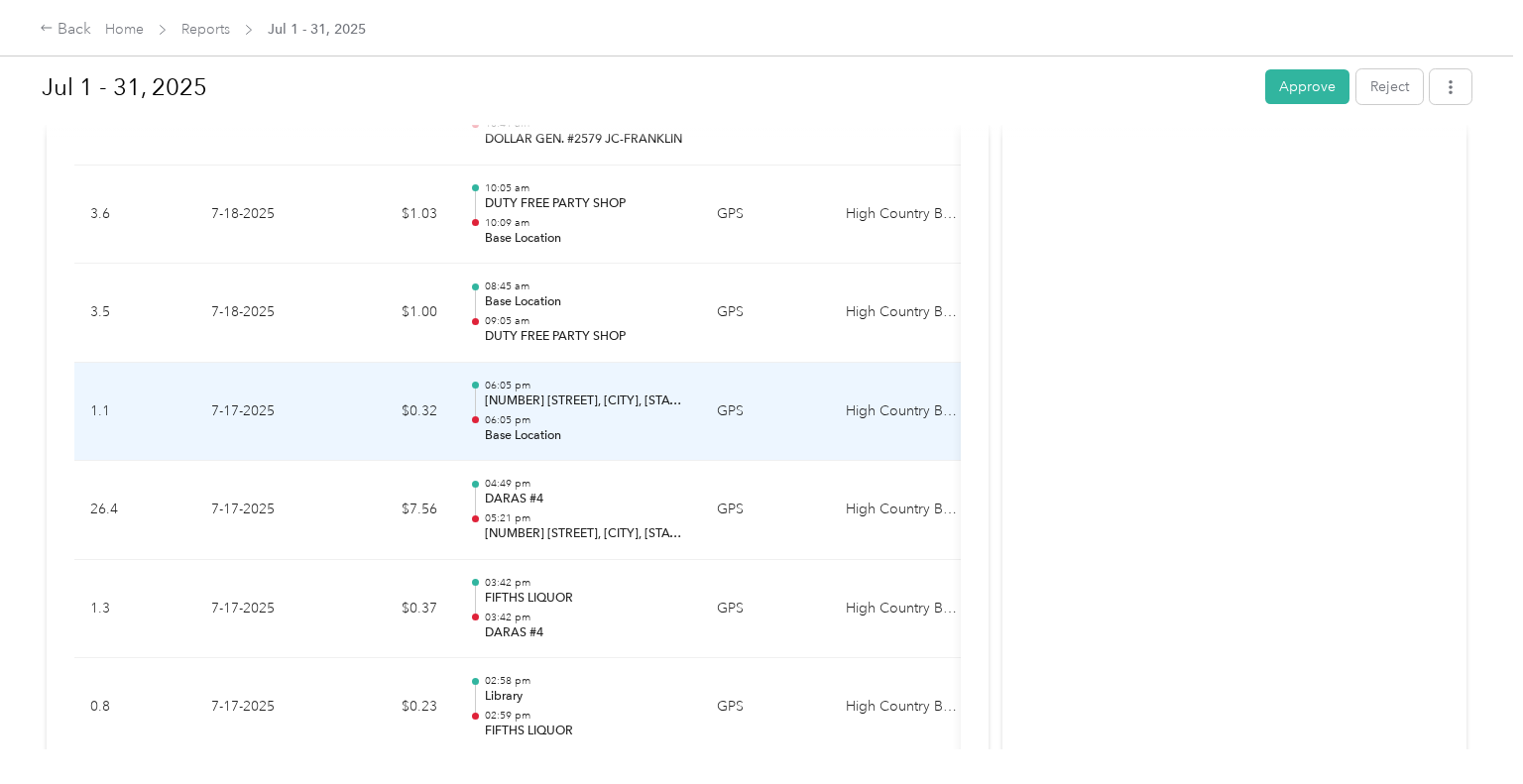 scroll, scrollTop: 7638, scrollLeft: 0, axis: vertical 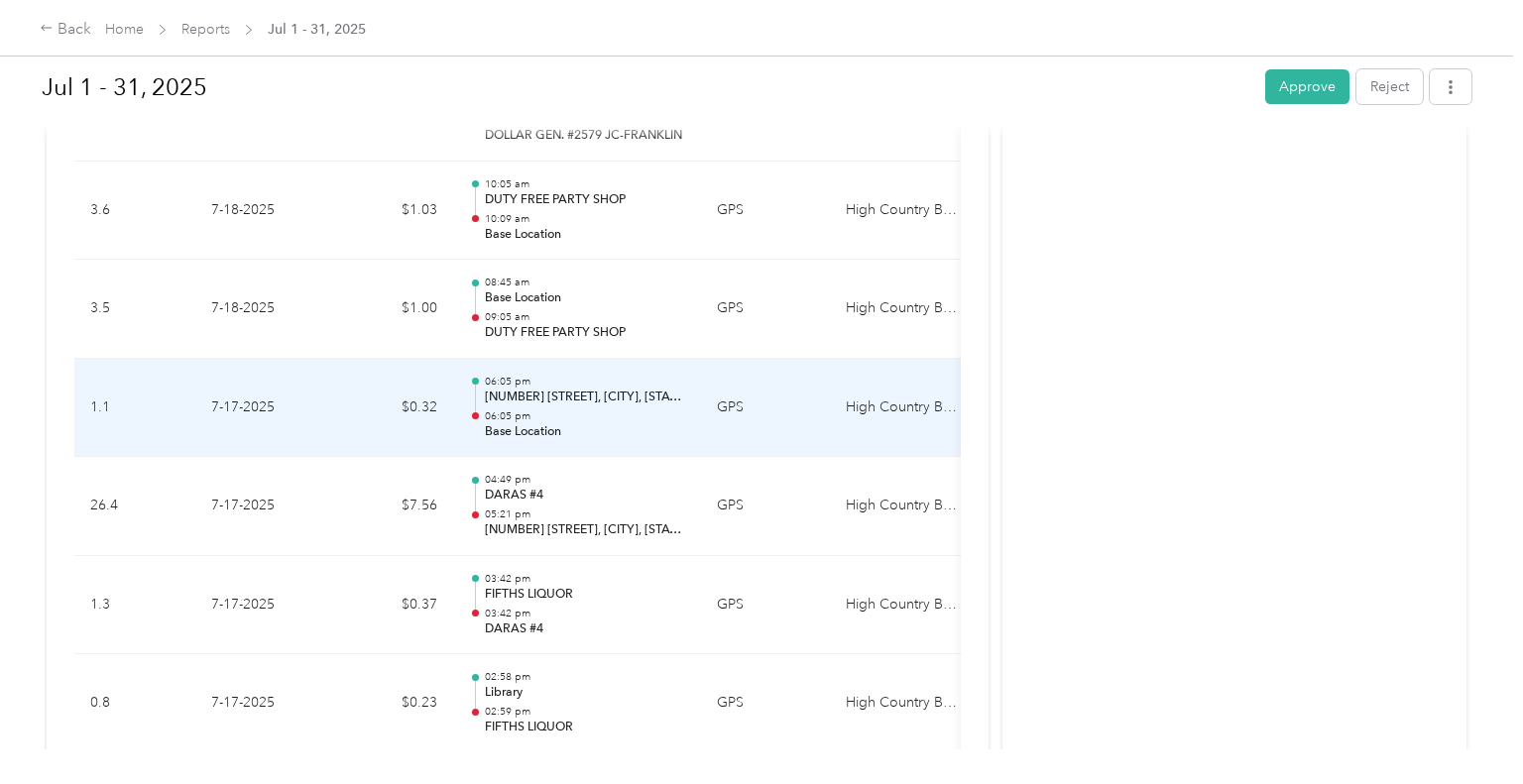 click on "[TIME] [NUMBER] [STREET], [CITY], [STATE] [TIME] Base Location" at bounding box center [585, 407] 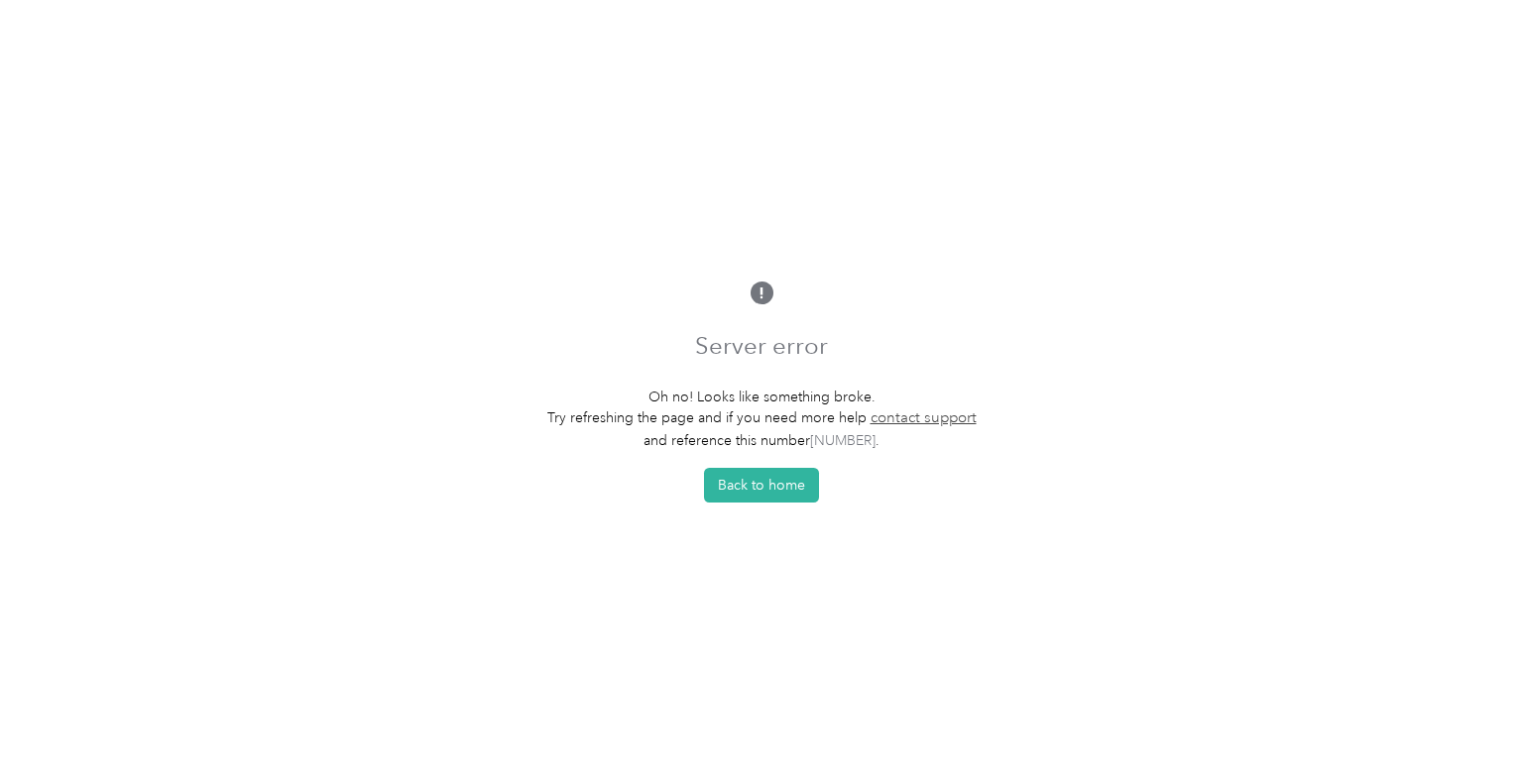 click on "Server error Oh no! Looks like something broke. Try refreshing the page and if you need more help   contact support and reference this number  [PHONE_NUMBER] . Back to home" at bounding box center (762, 392) 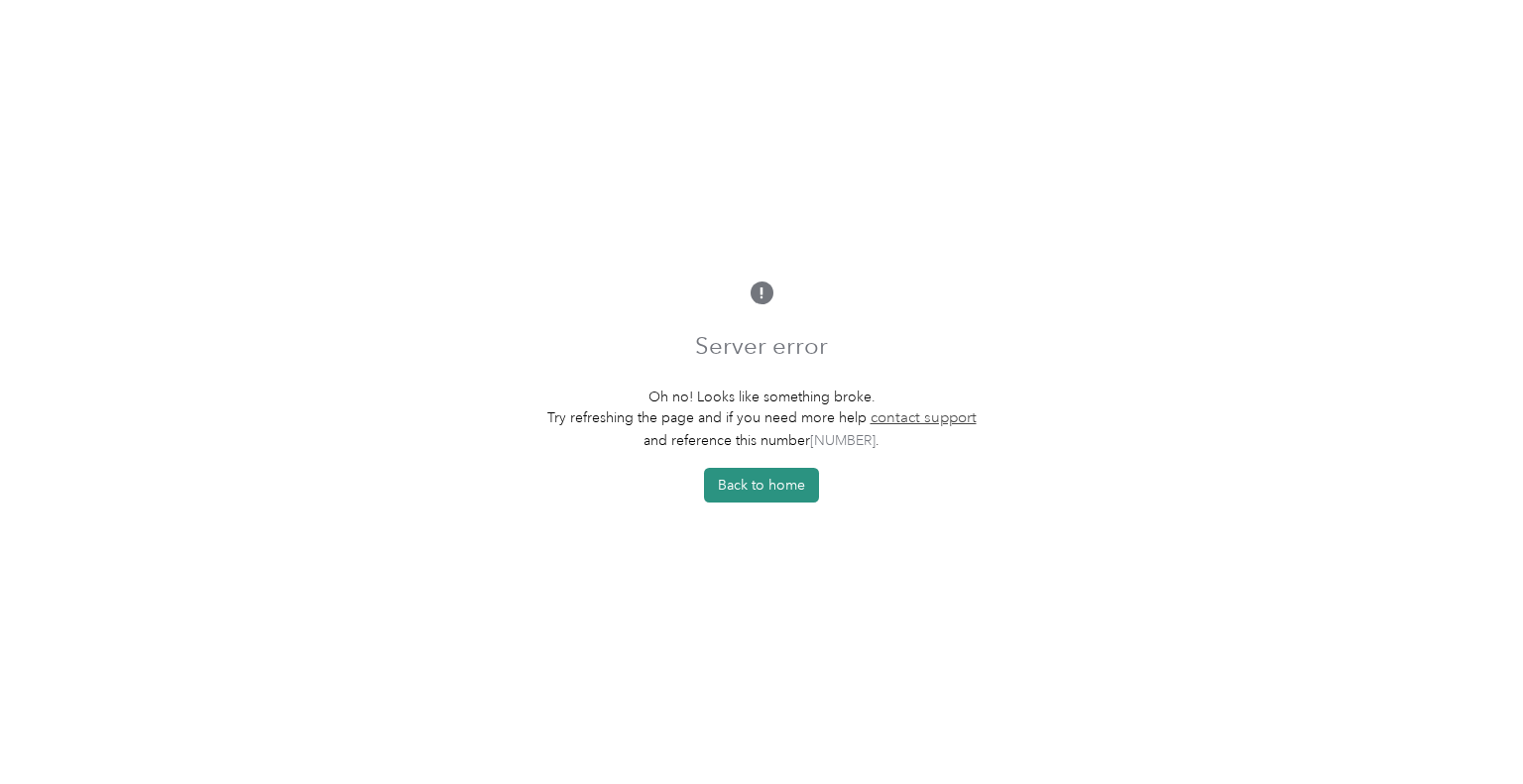 click on "Back to home" at bounding box center (762, 485) 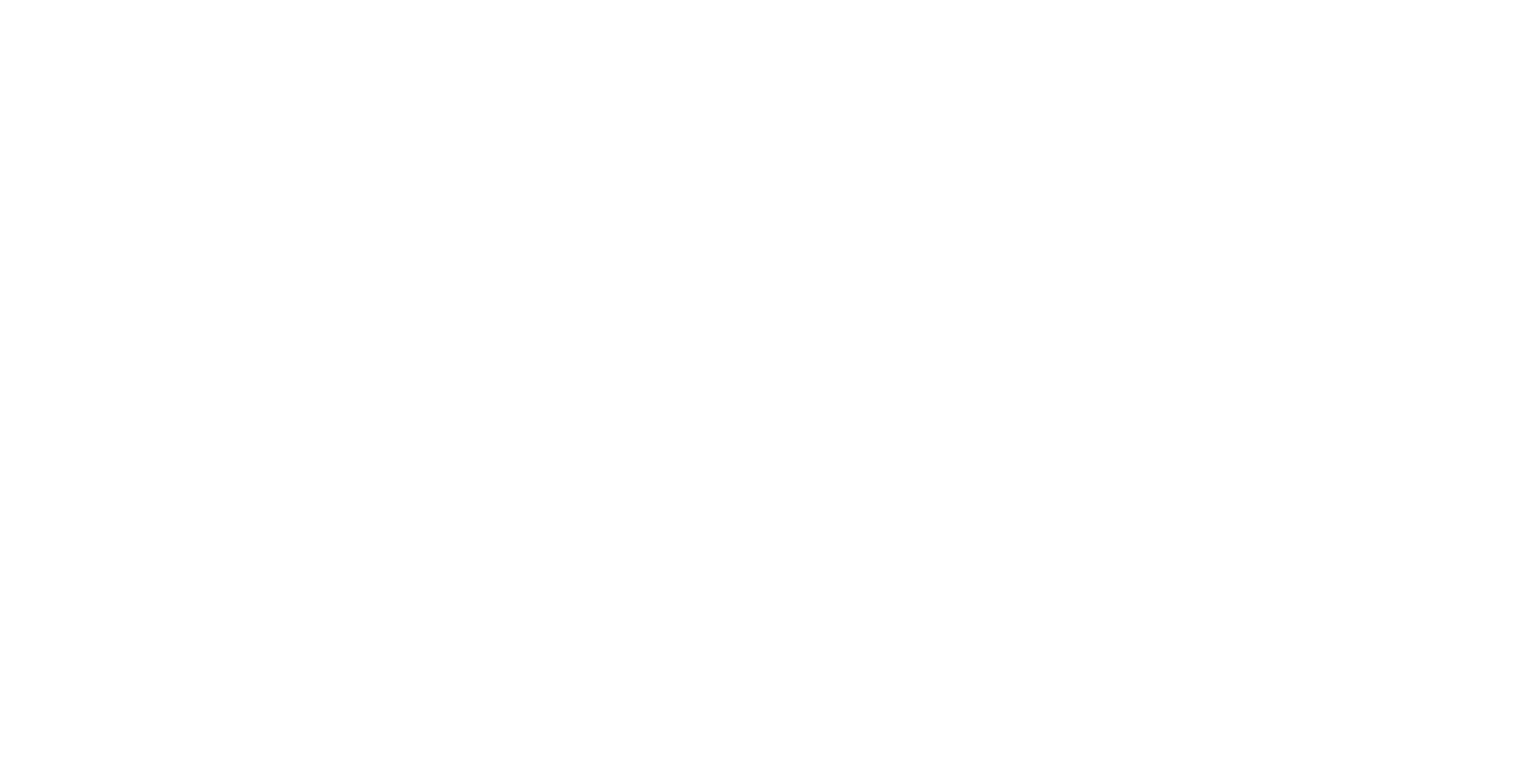 scroll, scrollTop: 0, scrollLeft: 0, axis: both 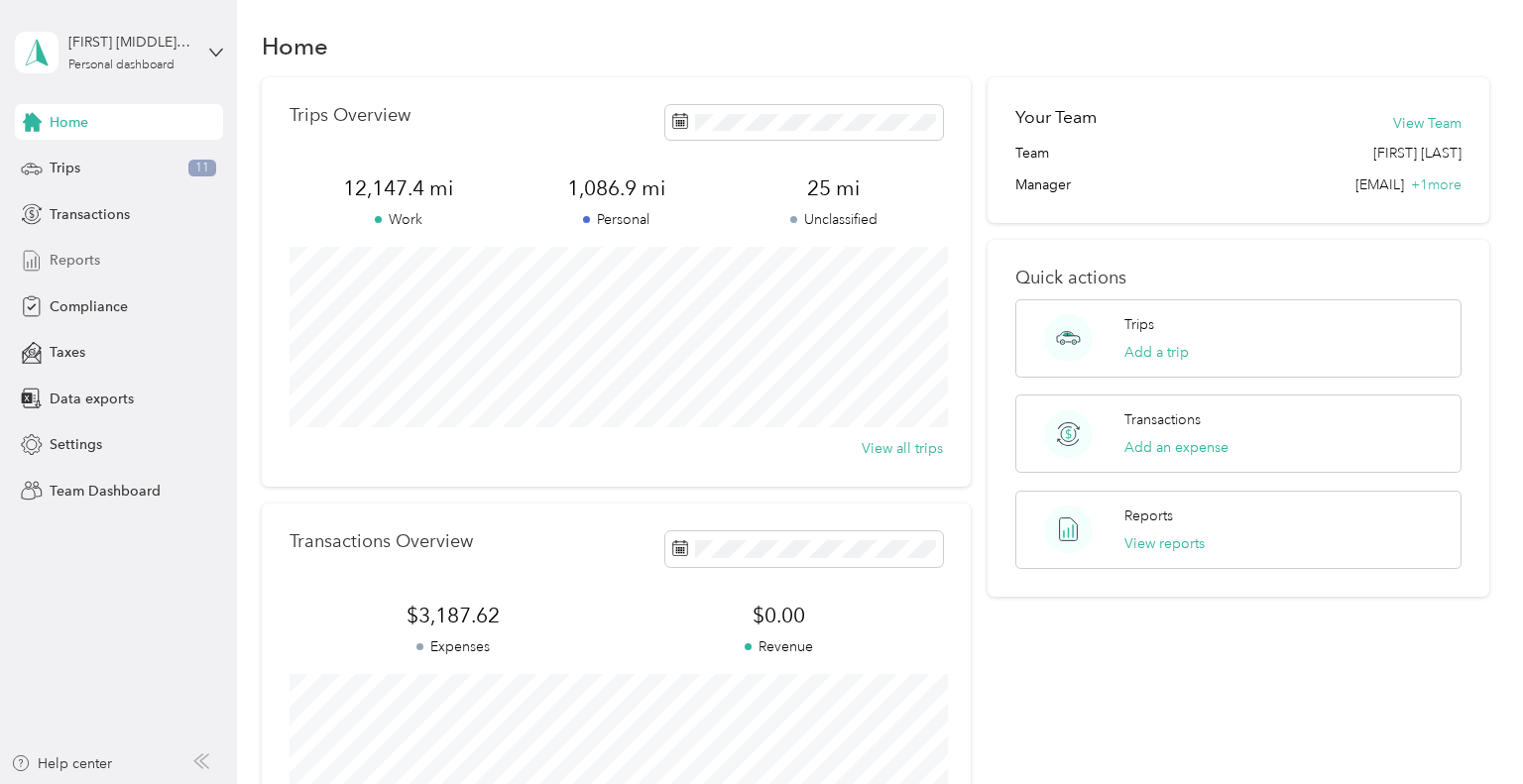 click on "Reports" at bounding box center (74, 260) 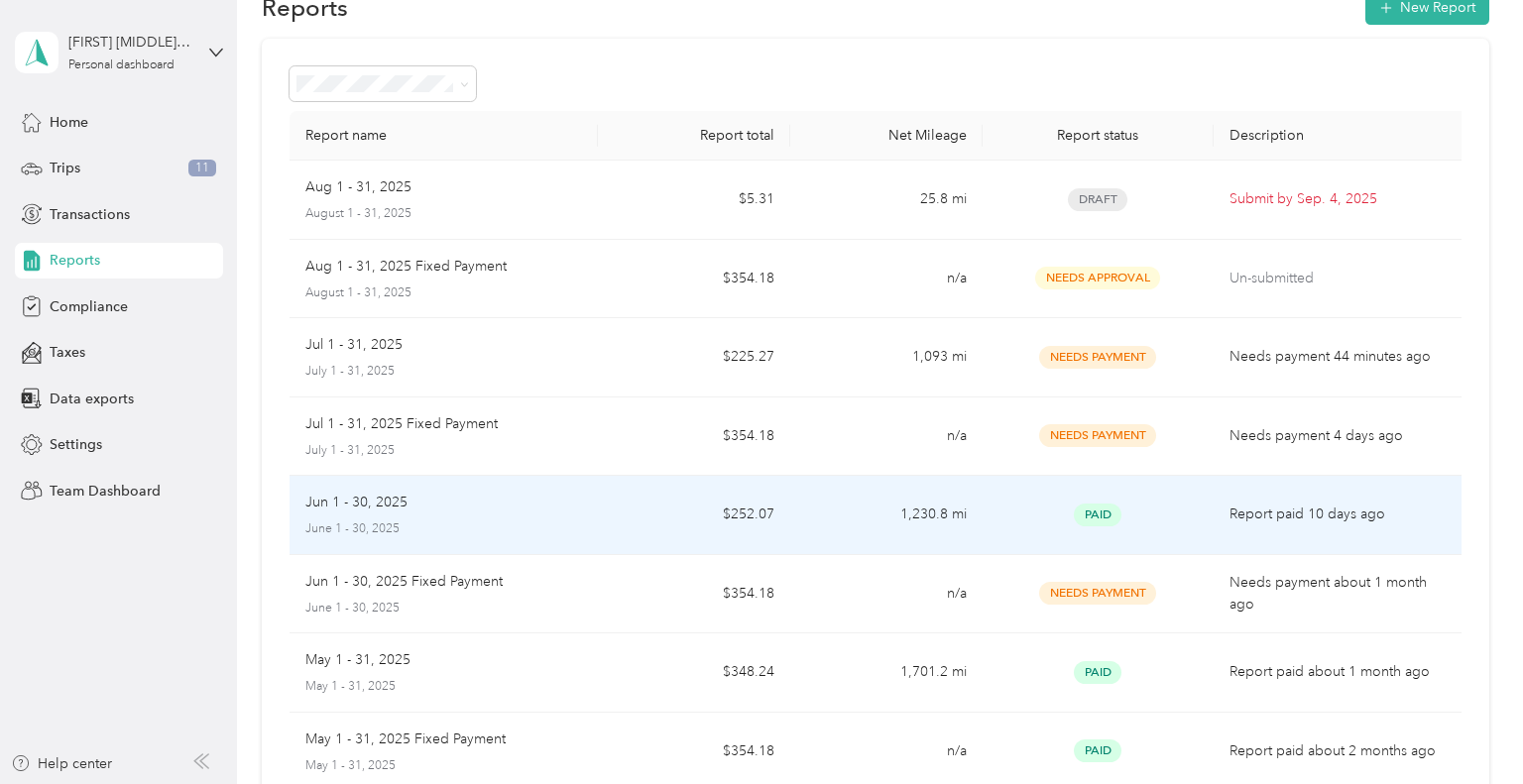 scroll, scrollTop: 0, scrollLeft: 0, axis: both 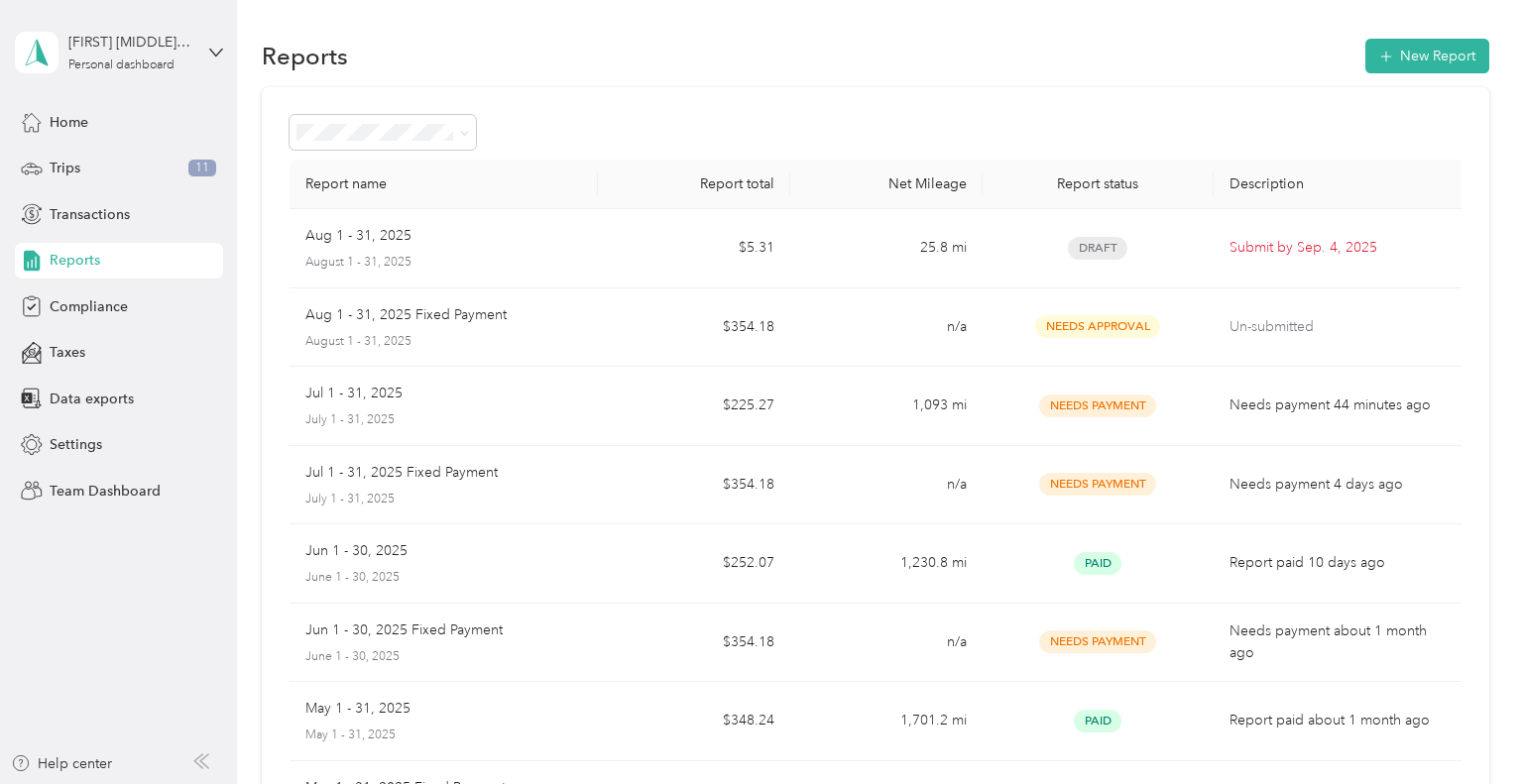 click on "[FIRST] [MIDDLE] [LAST] Personal dashboard" at bounding box center [119, 53] 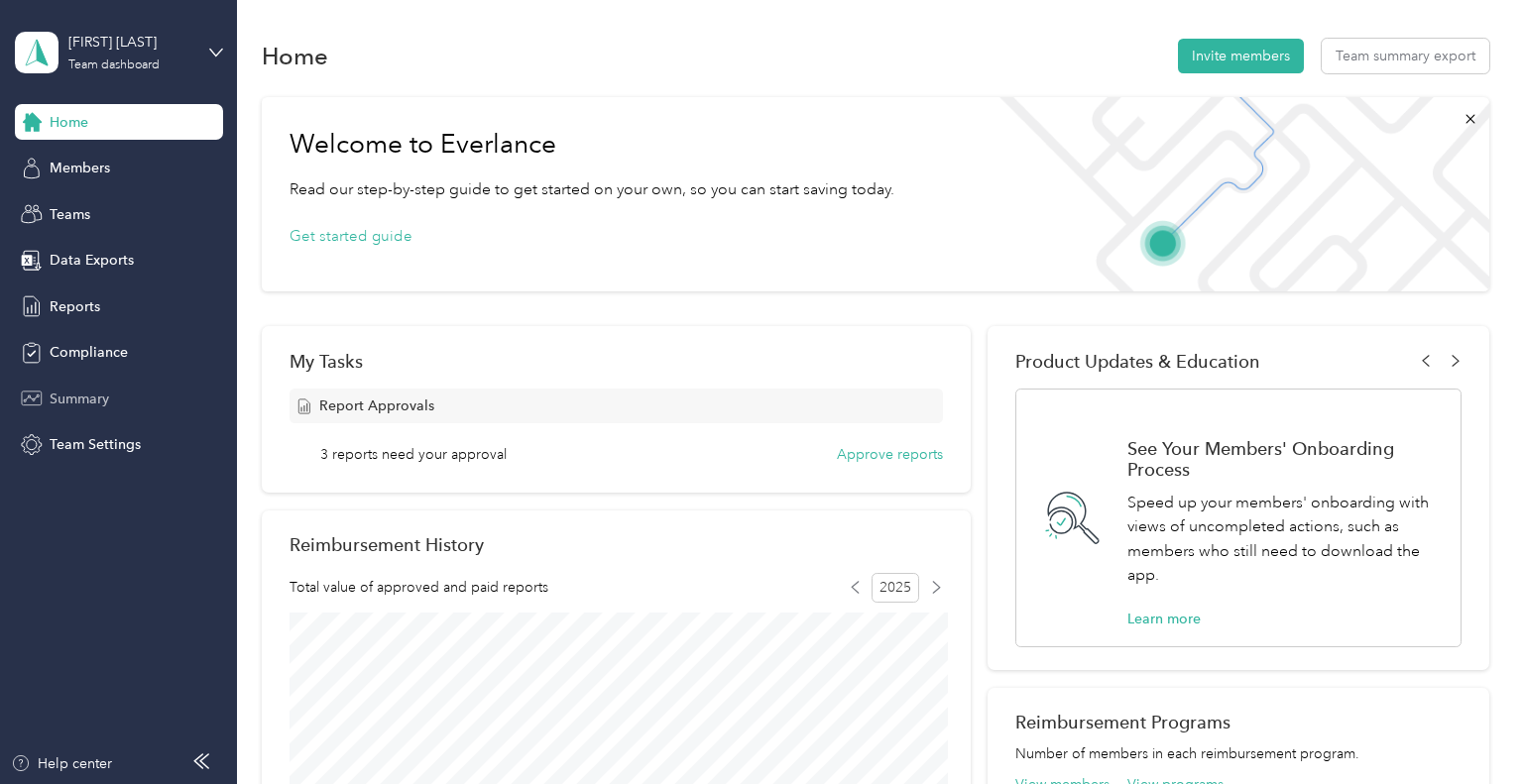 click on "Summary" at bounding box center [79, 398] 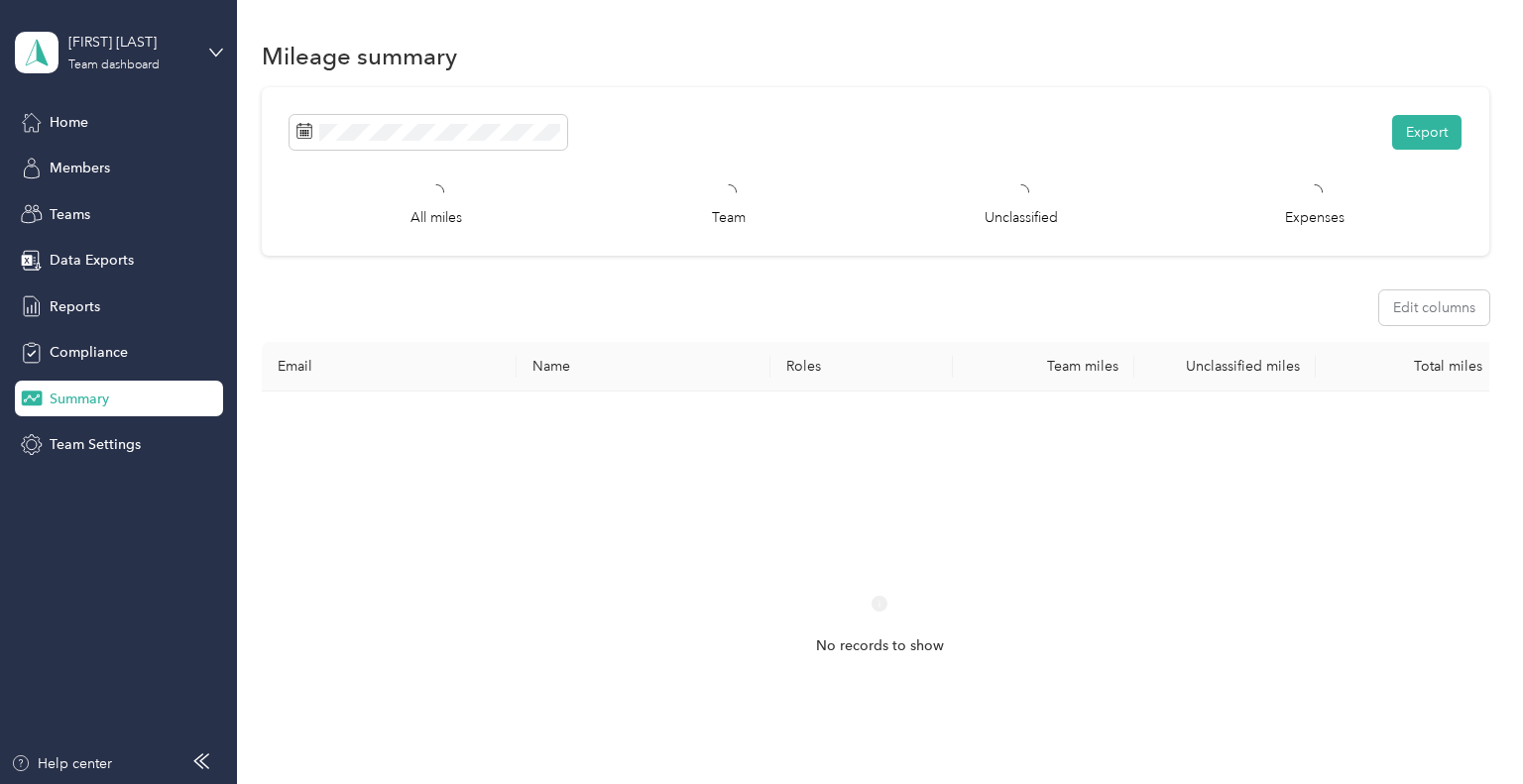 click on "Home Members Teams Data Exports Reports Compliance Summary Team Settings" at bounding box center [119, 283] 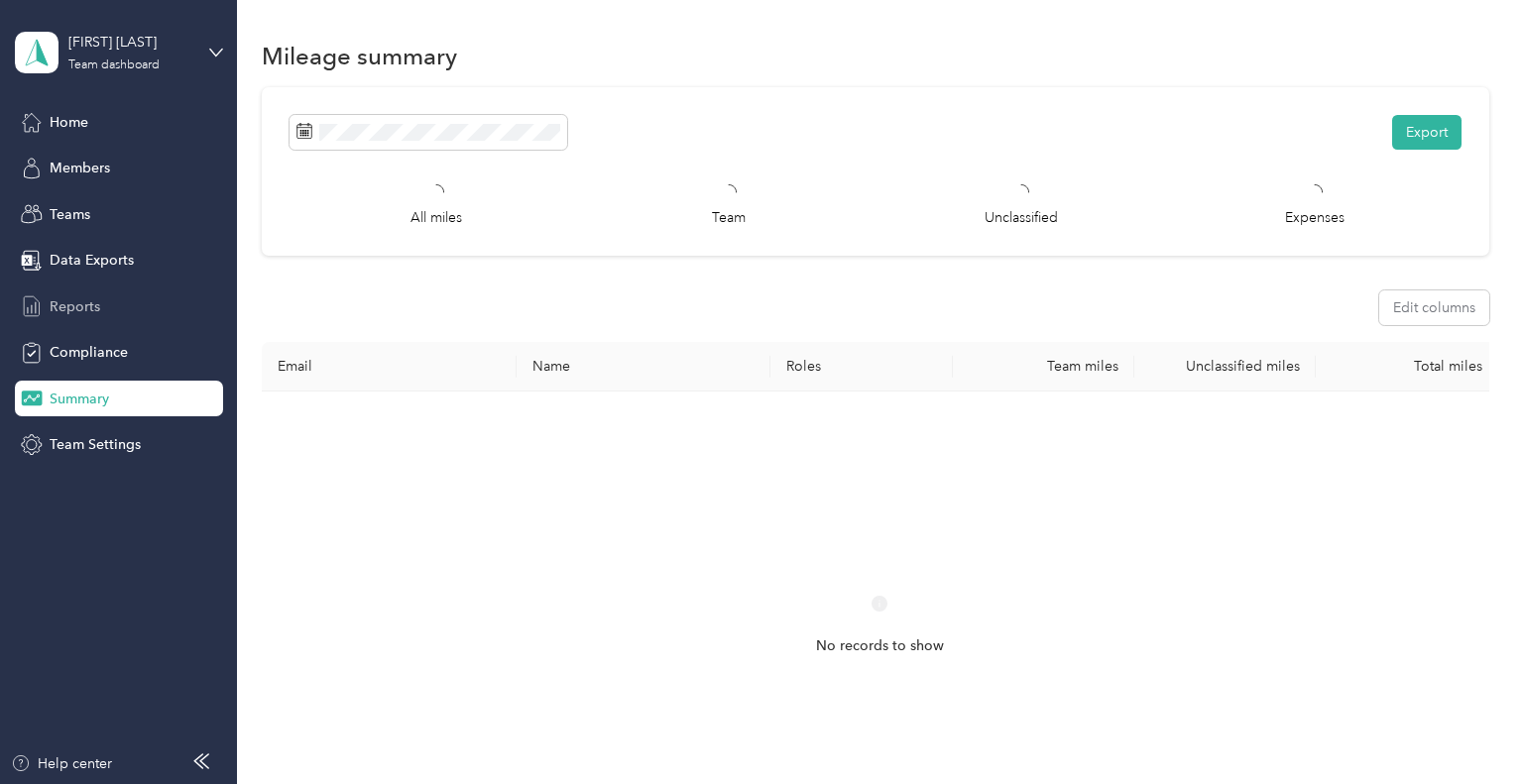click on "Reports" at bounding box center [74, 306] 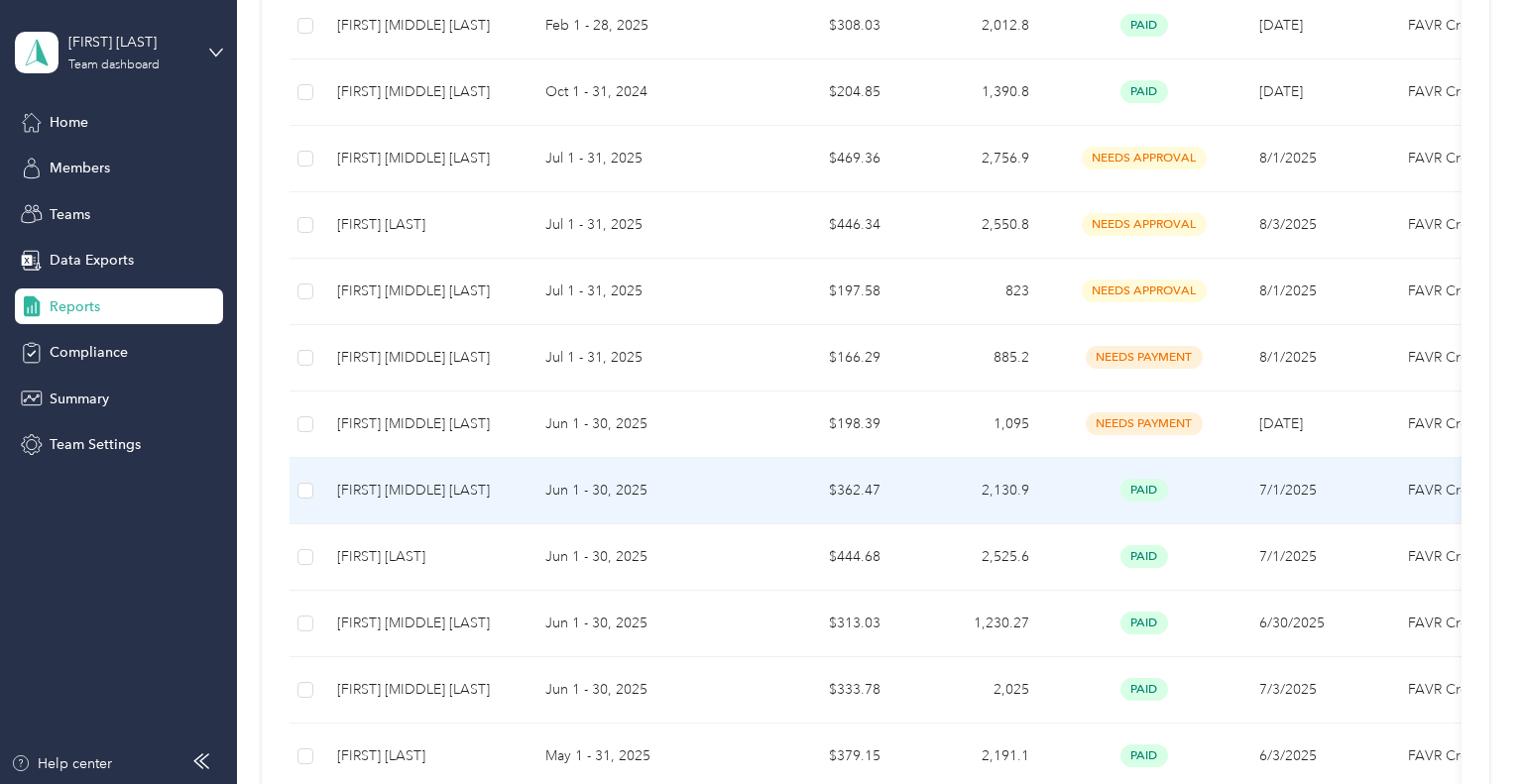 scroll, scrollTop: 666, scrollLeft: 0, axis: vertical 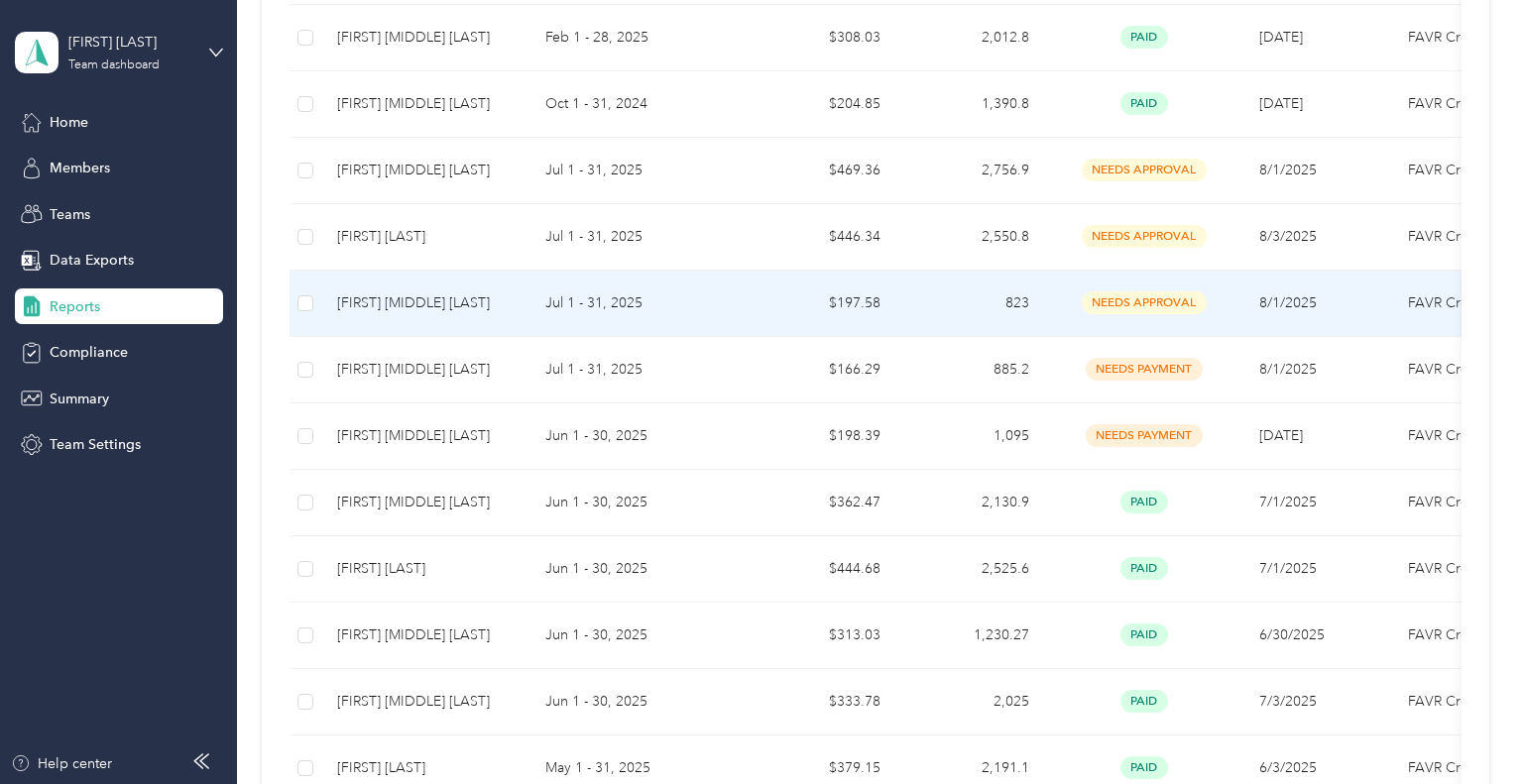 click on "Jul 1 - 31, 2025" at bounding box center [639, 303] 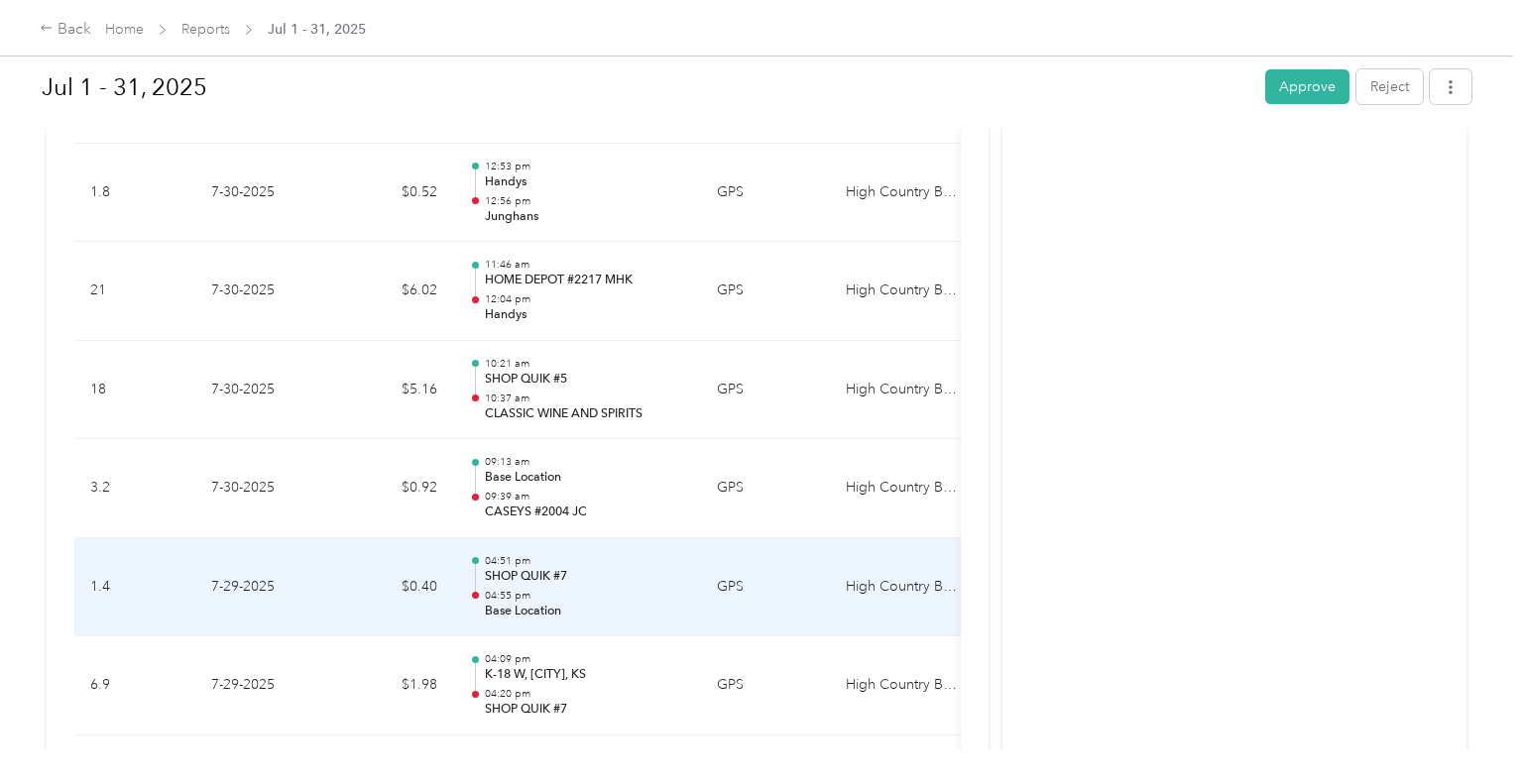 scroll, scrollTop: 958, scrollLeft: 0, axis: vertical 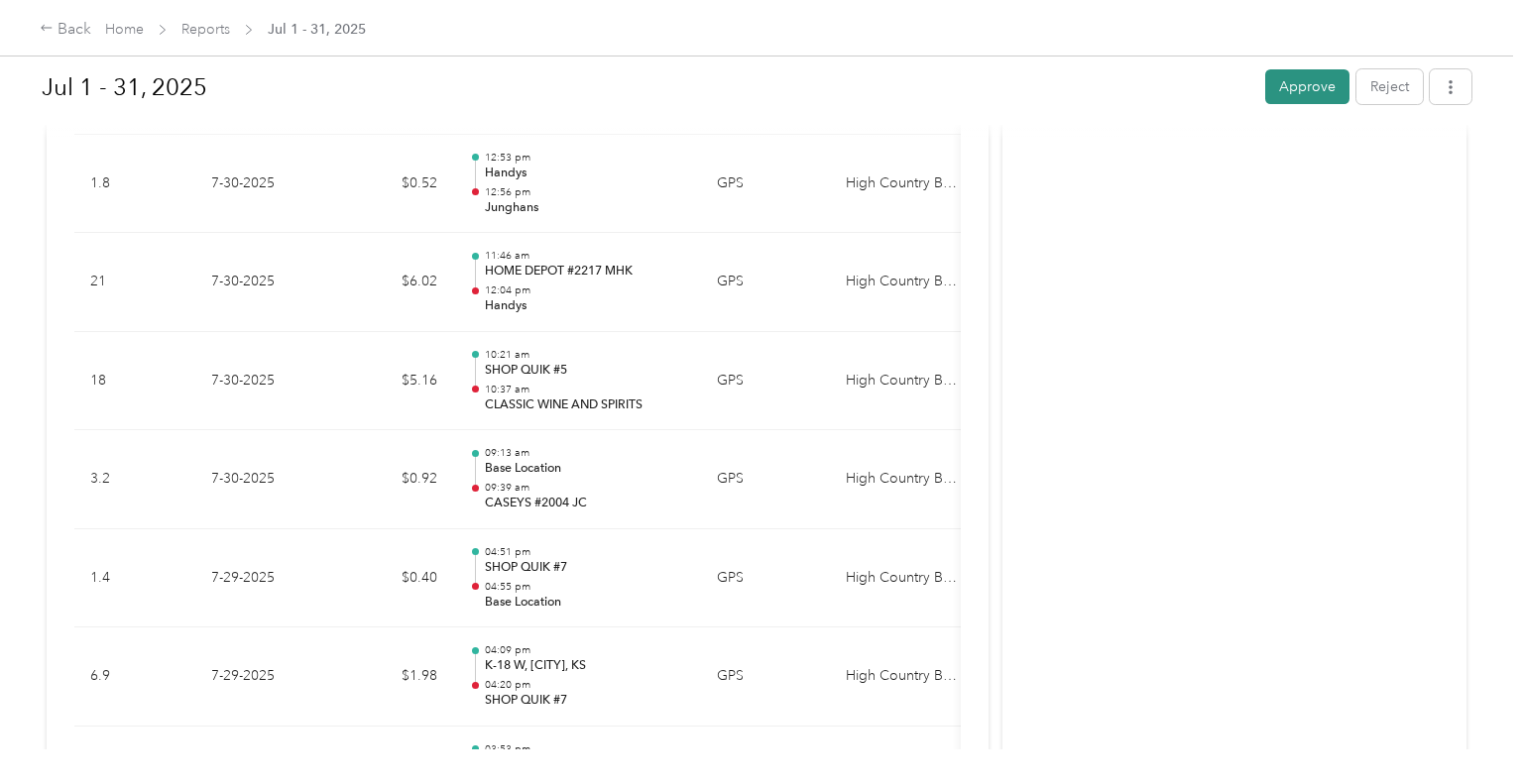 click on "Approve" at bounding box center [1307, 86] 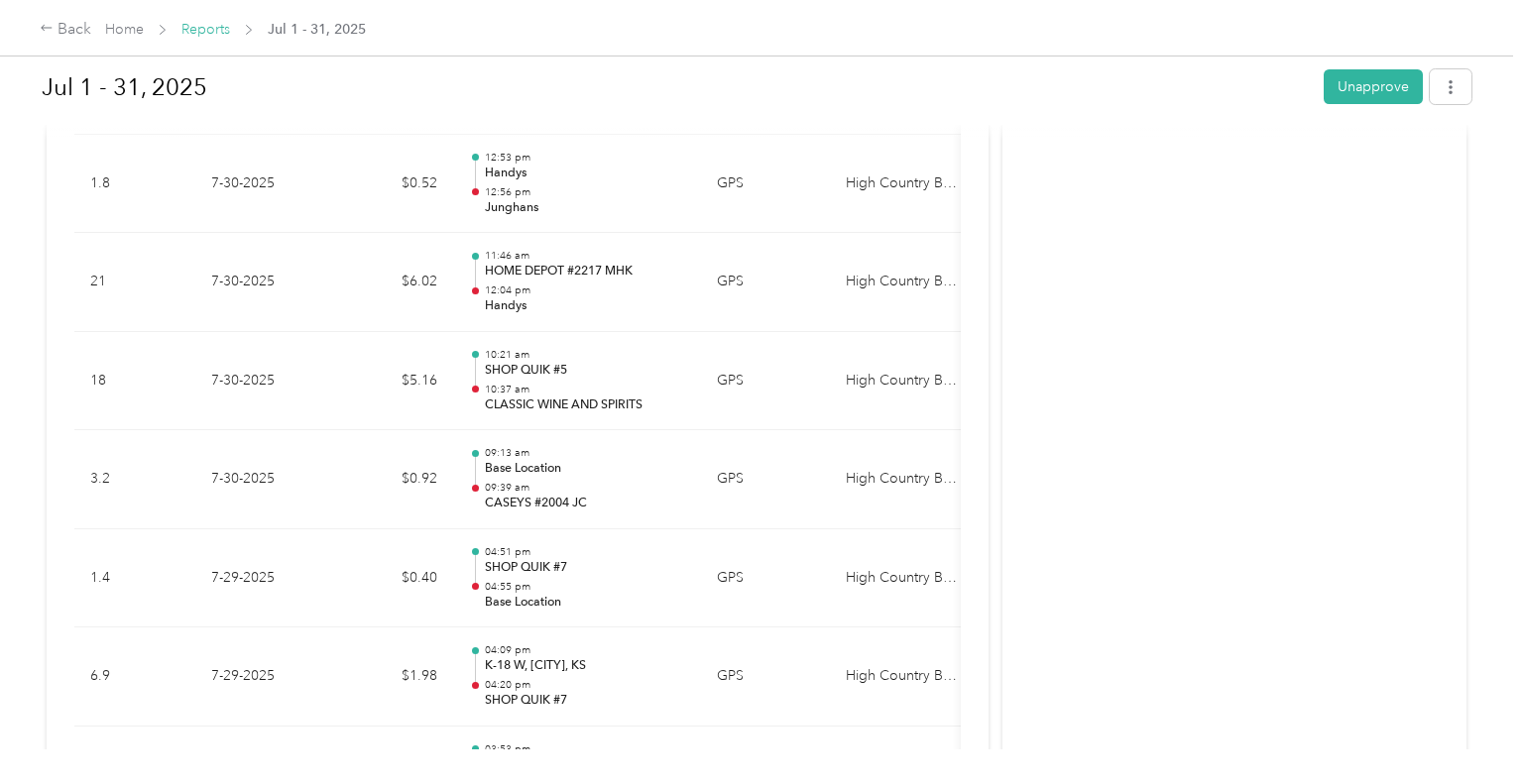 click on "Reports" at bounding box center (205, 29) 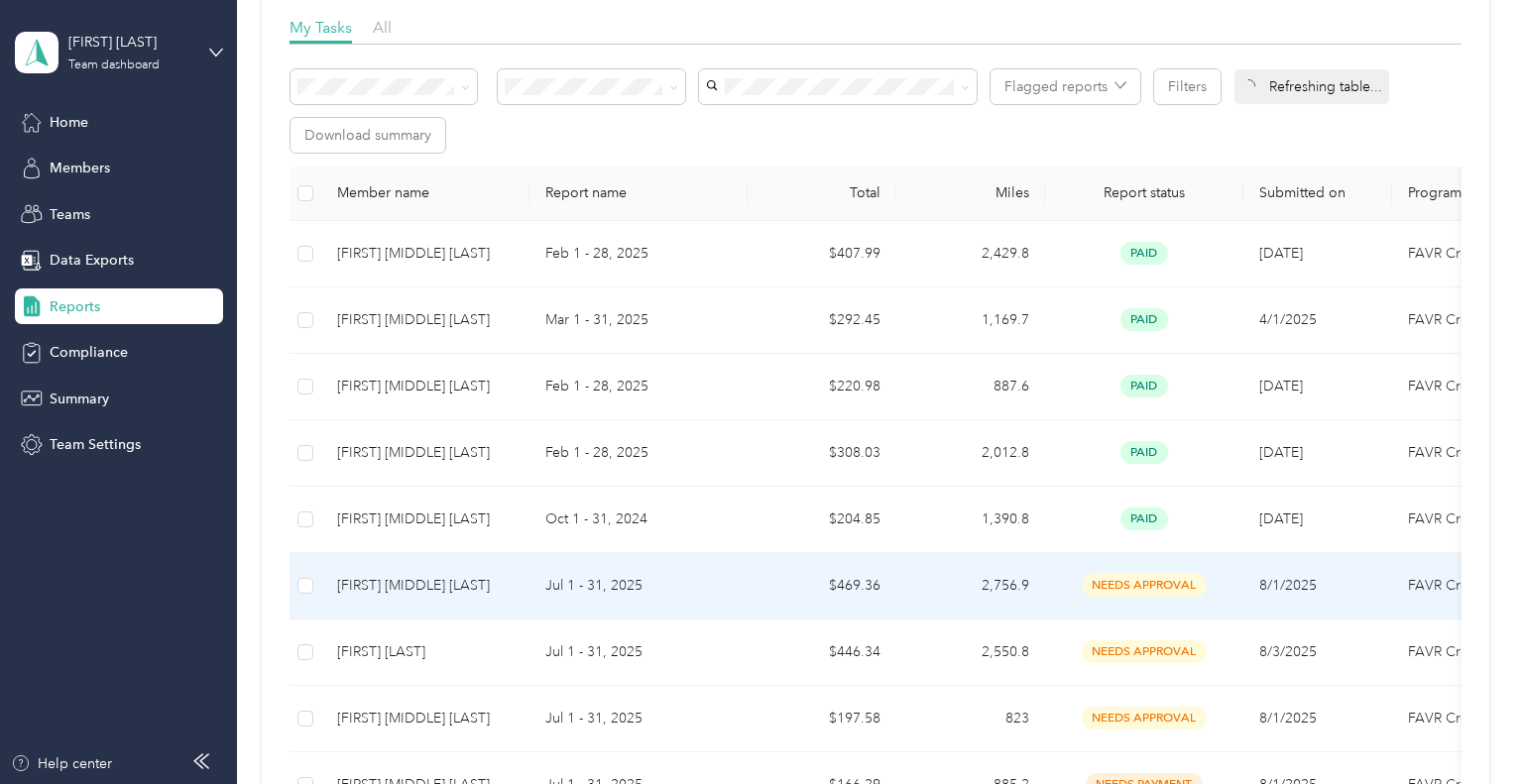 scroll, scrollTop: 395, scrollLeft: 0, axis: vertical 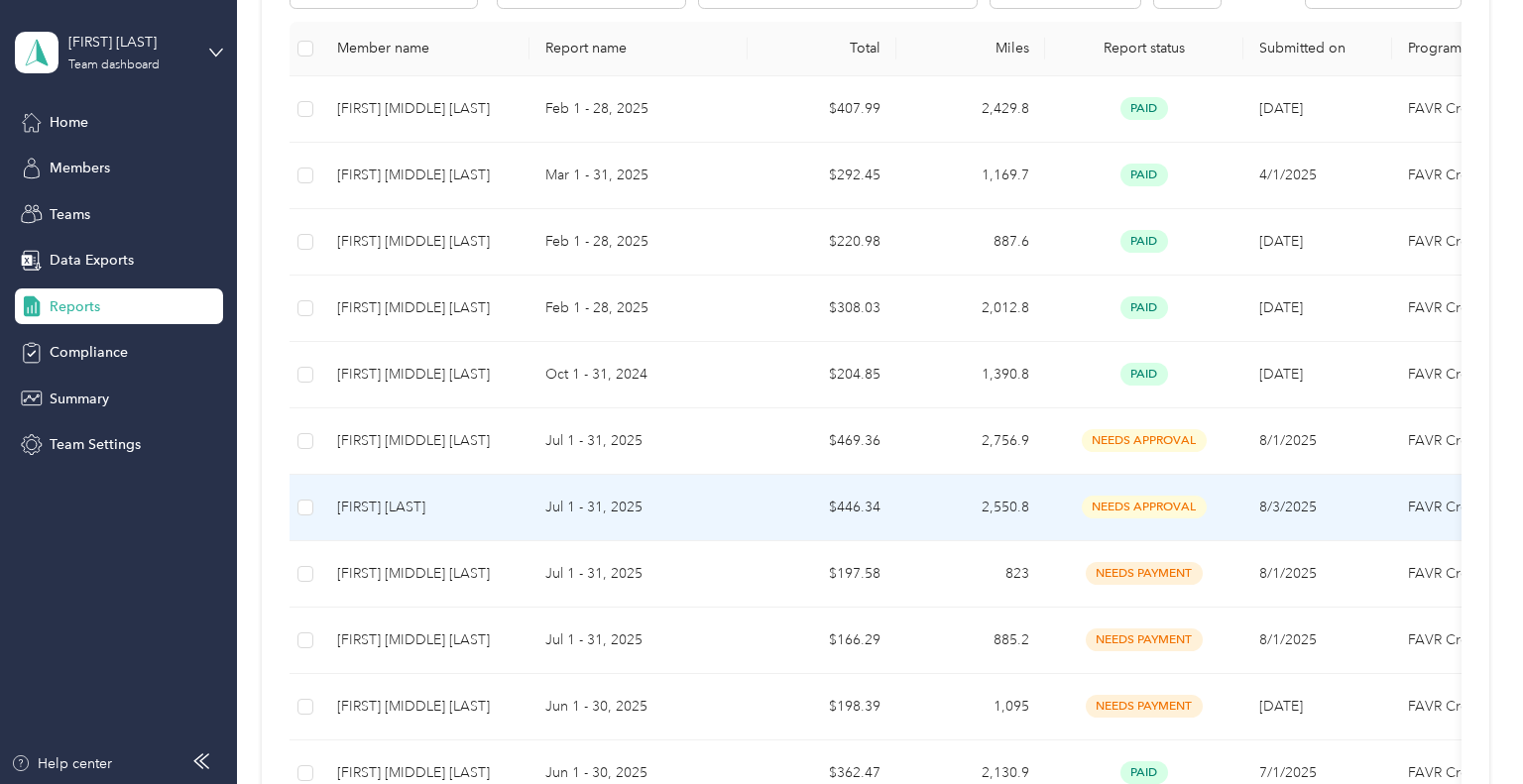 click on "$446.34" at bounding box center (822, 507) 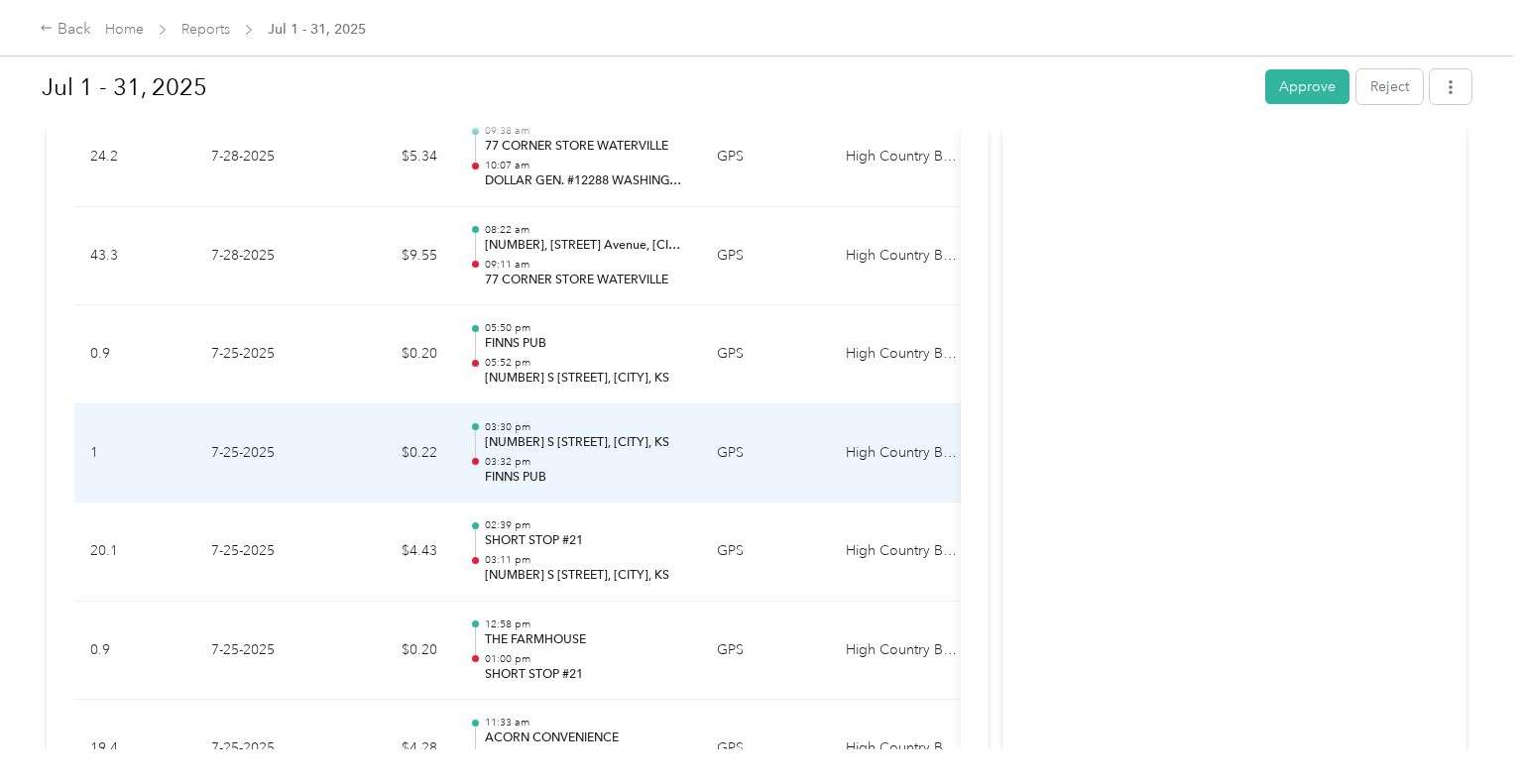 scroll, scrollTop: 2869, scrollLeft: 0, axis: vertical 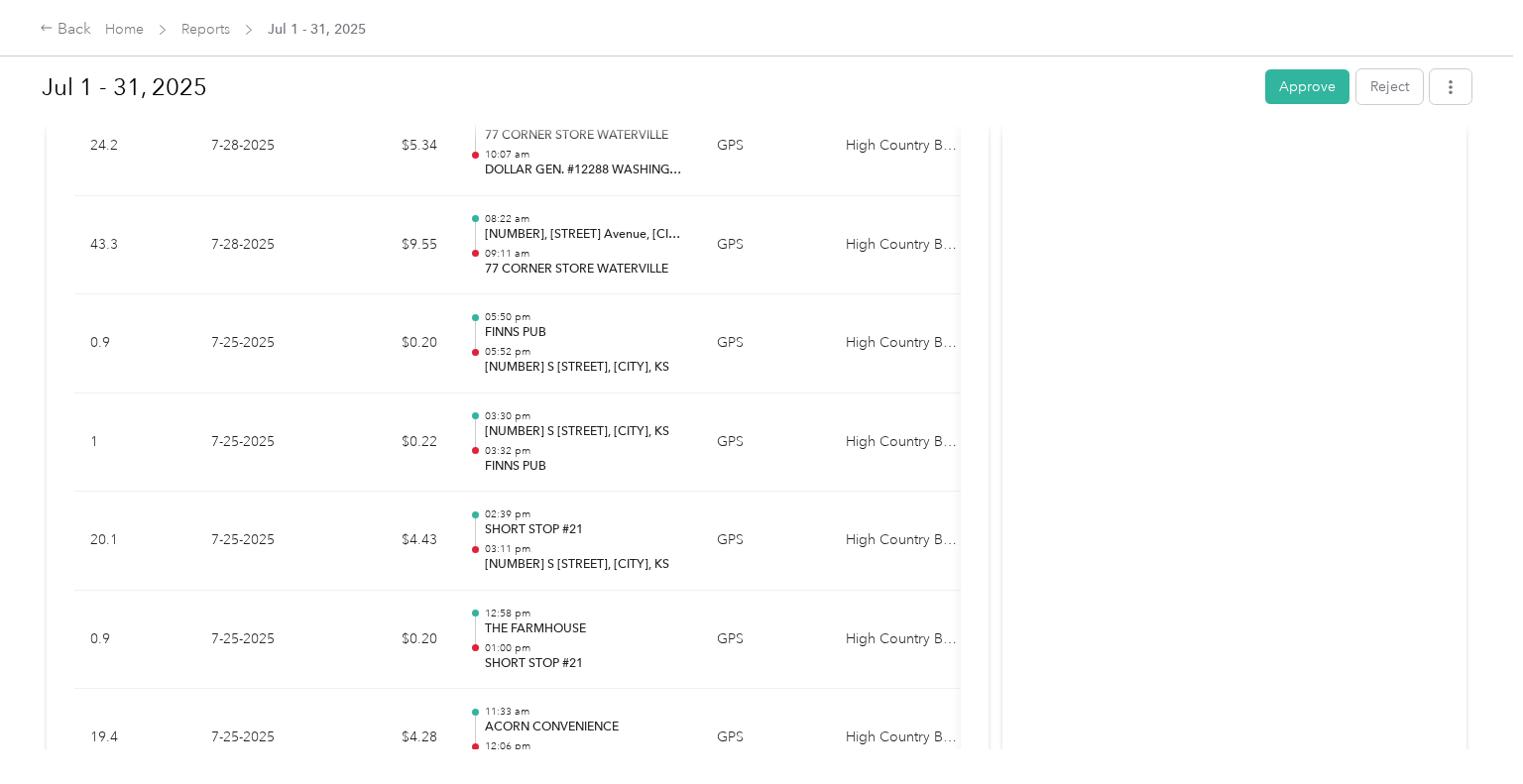 click on "Activity and Comments   Needs approval From Justin L. Pfizenmaier 08/03 at 06:06 pm CDT Submitted for approval Dane Pedersen 08/03 at 06:06 pm CDT" at bounding box center [1234, 4836] 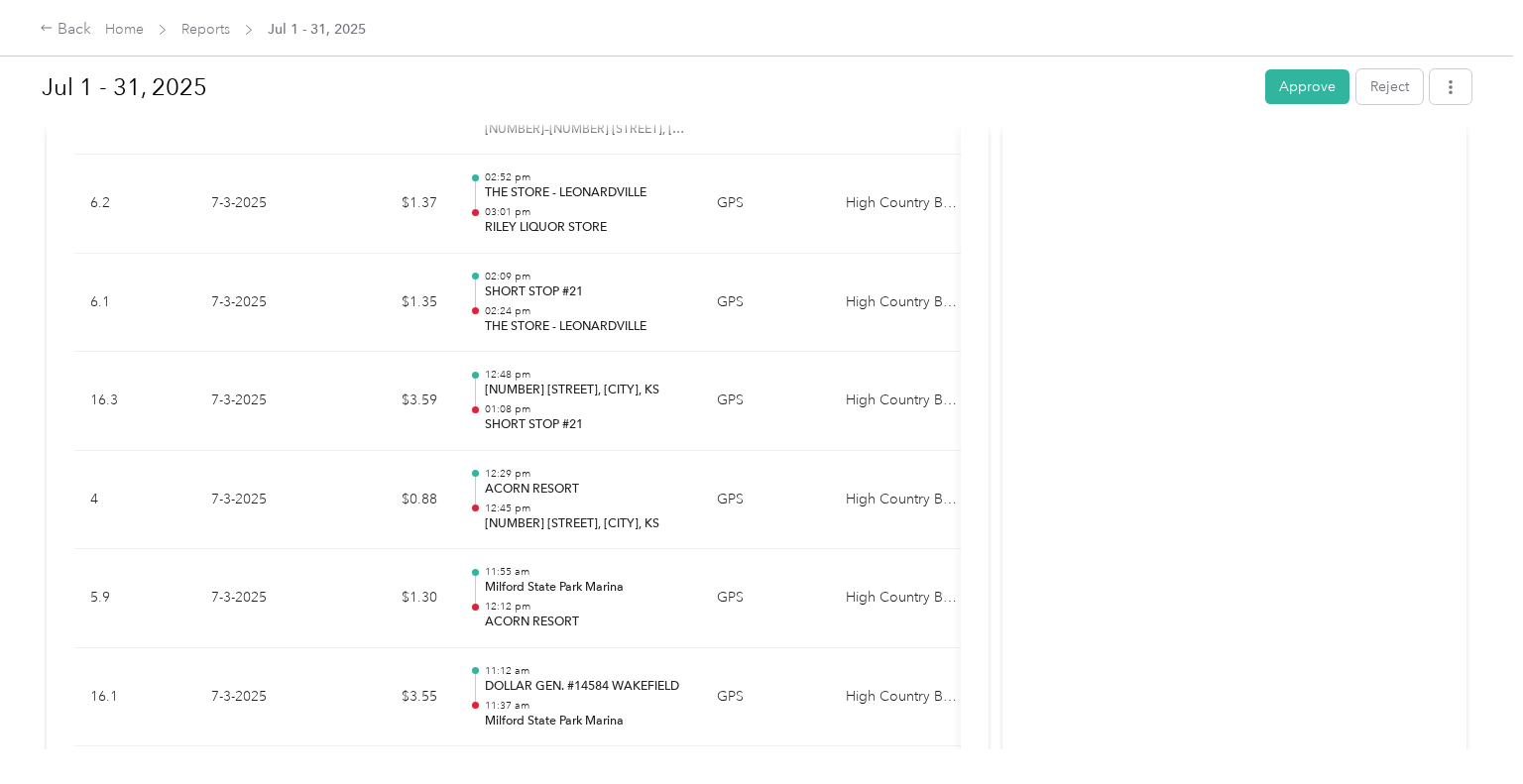 scroll, scrollTop: 11533, scrollLeft: 0, axis: vertical 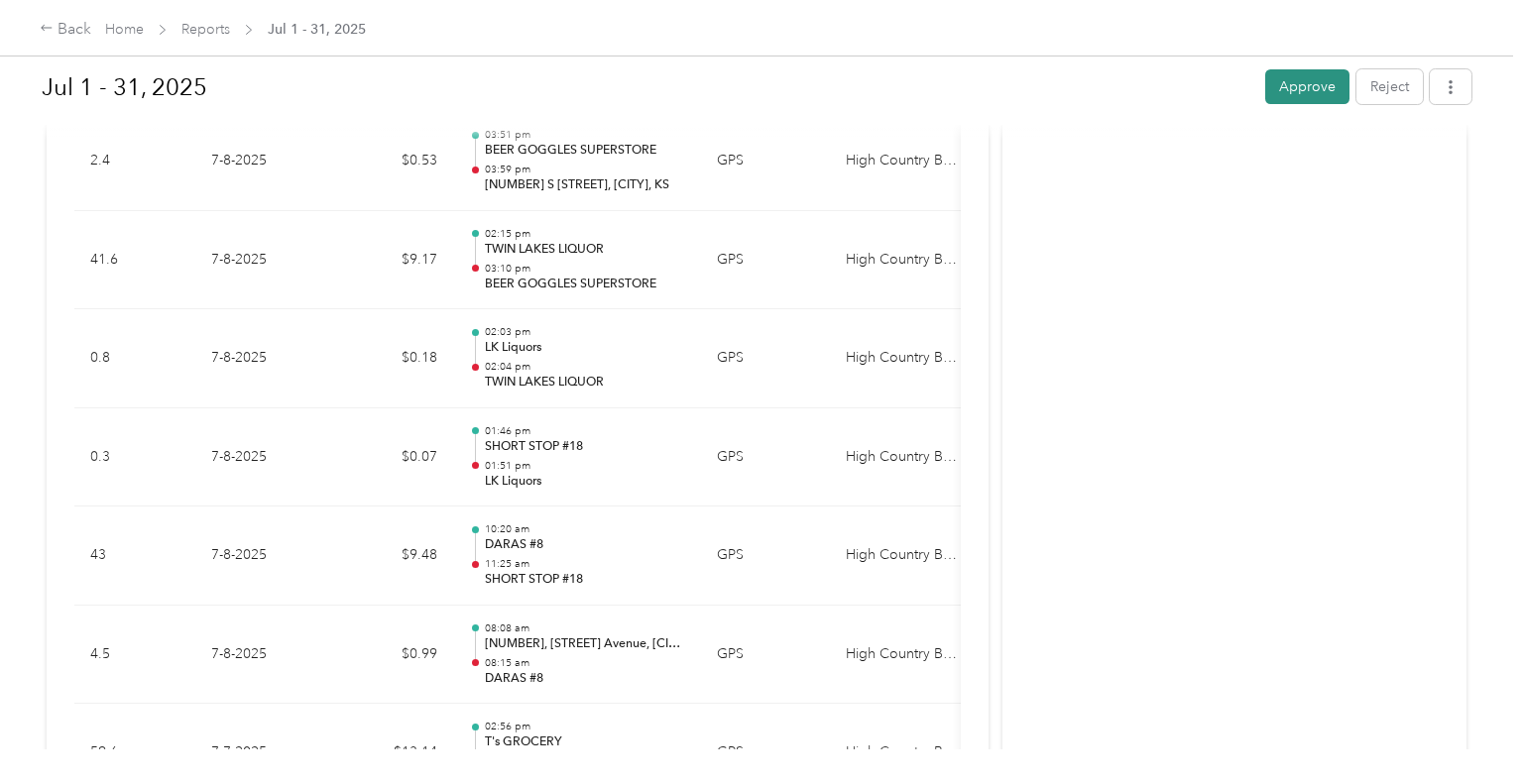 click on "Approve" at bounding box center [1307, 86] 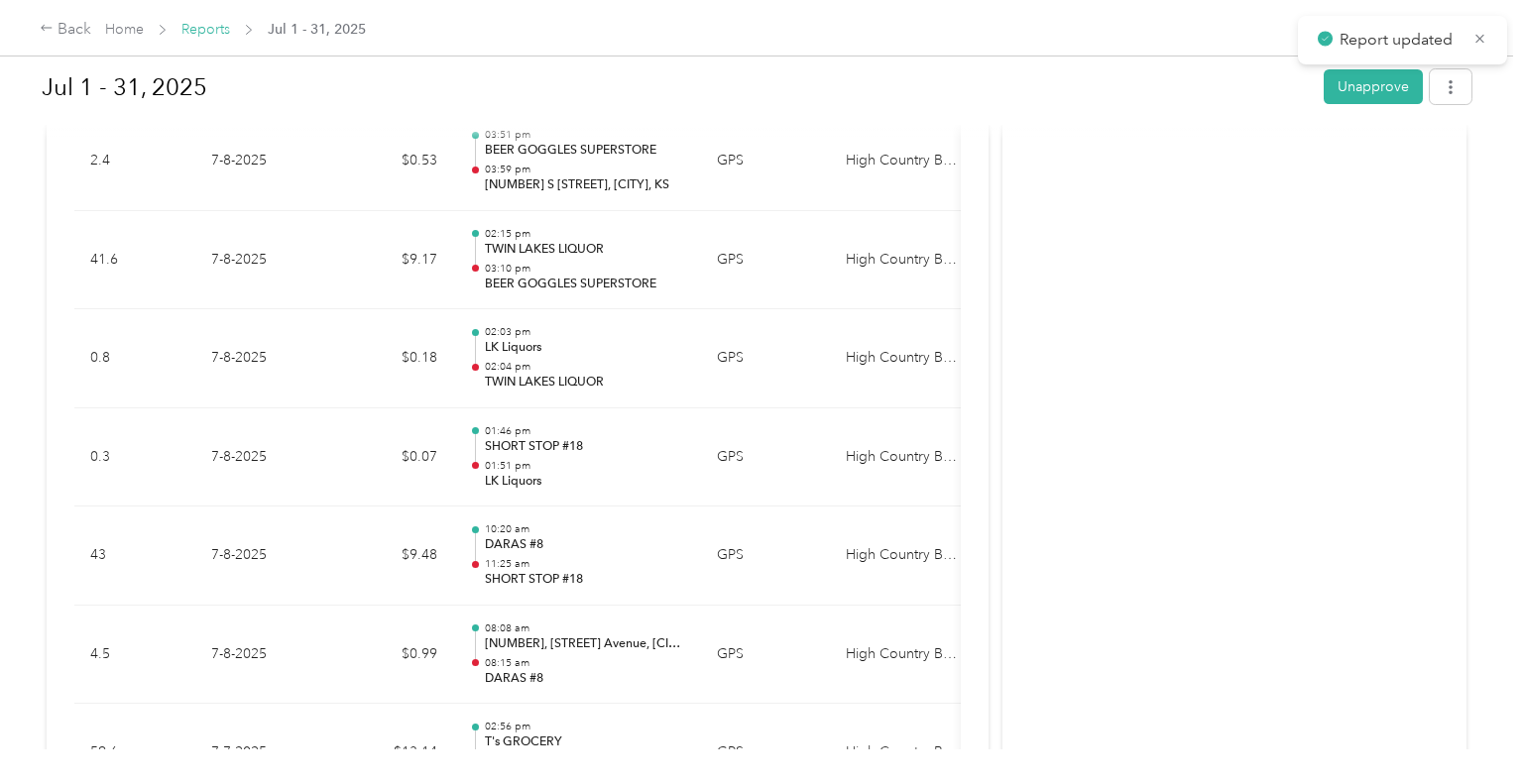 click on "Reports" at bounding box center [205, 29] 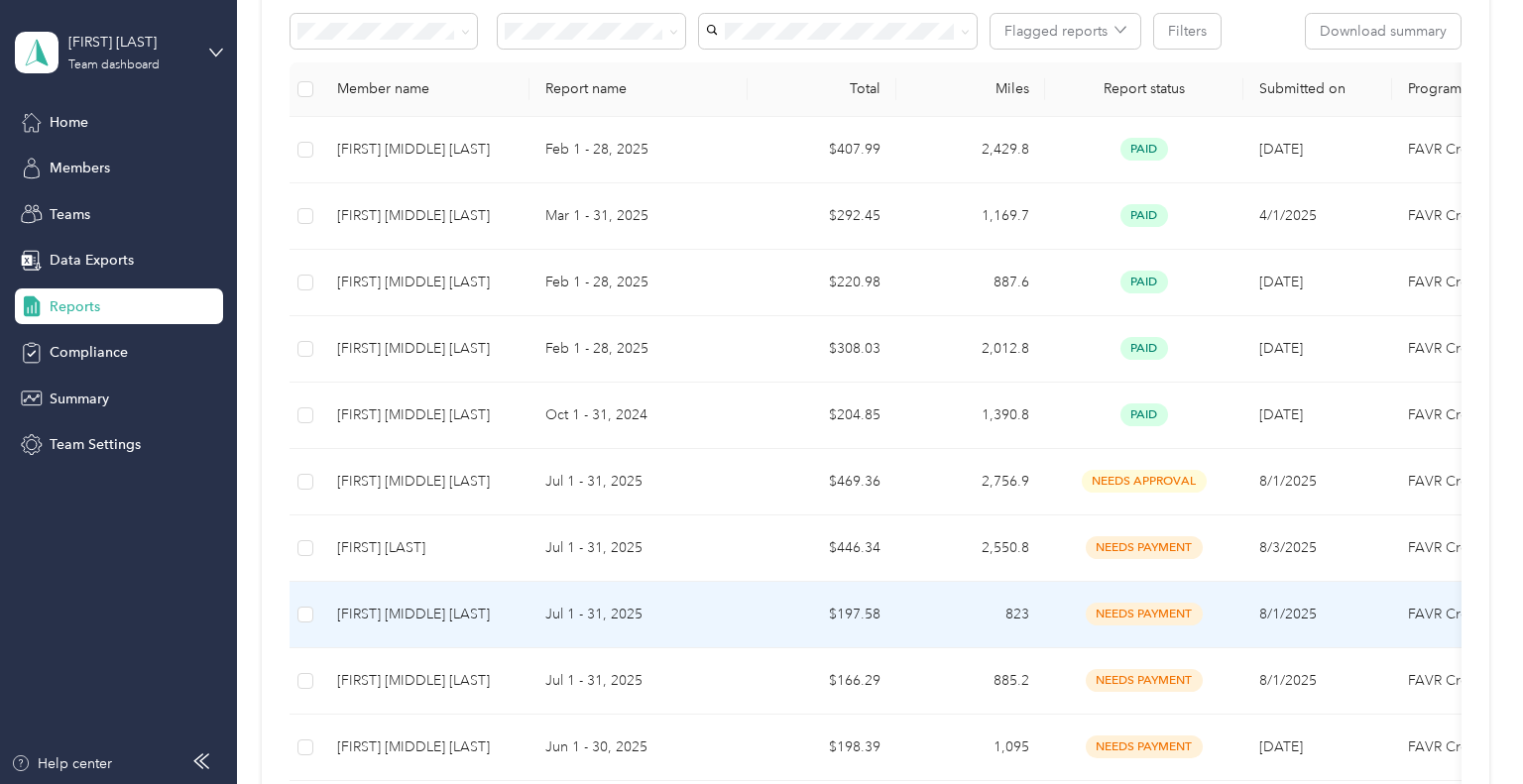 scroll, scrollTop: 416, scrollLeft: 0, axis: vertical 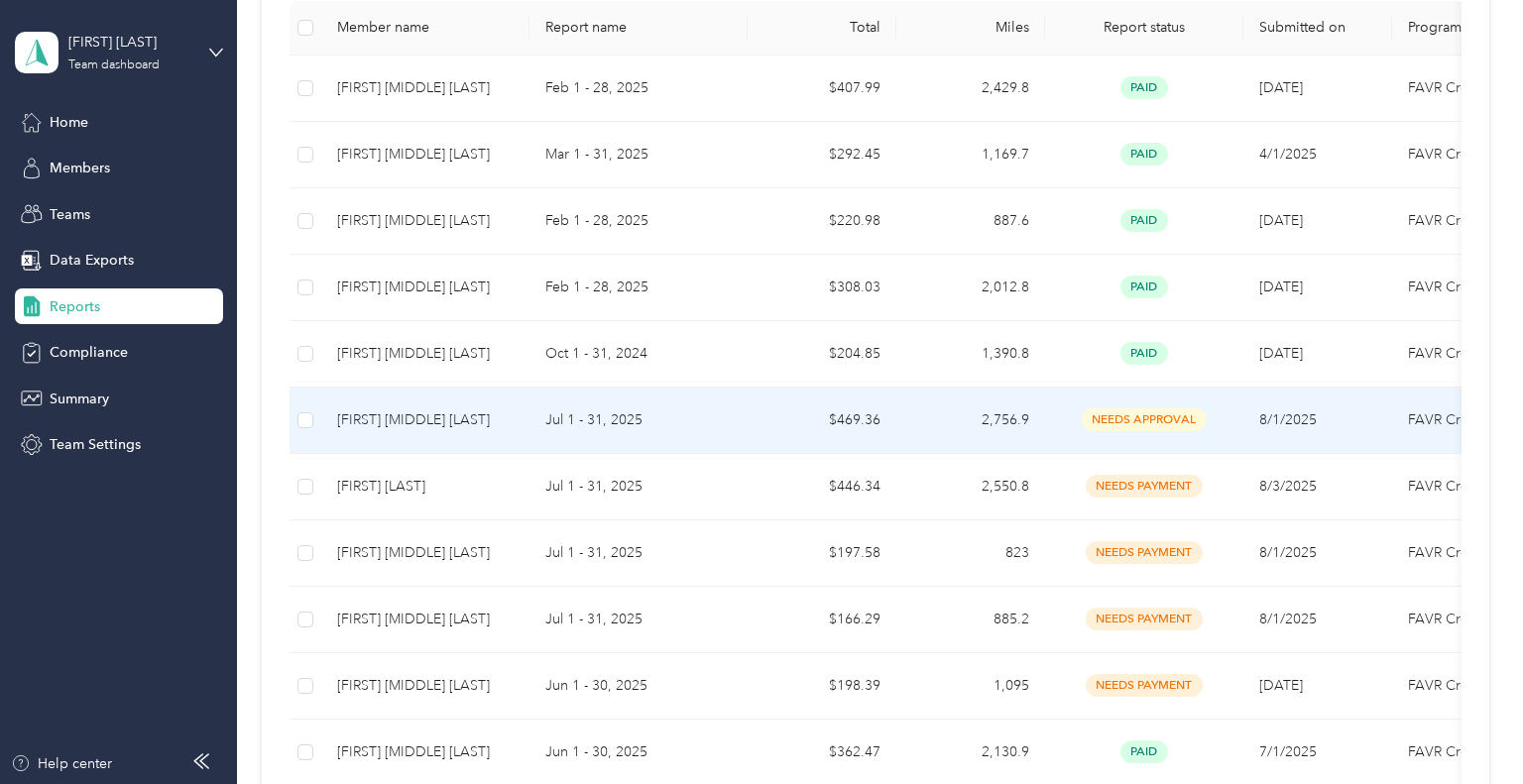 click on "Jul 1 - 31, 2025" at bounding box center [639, 420] 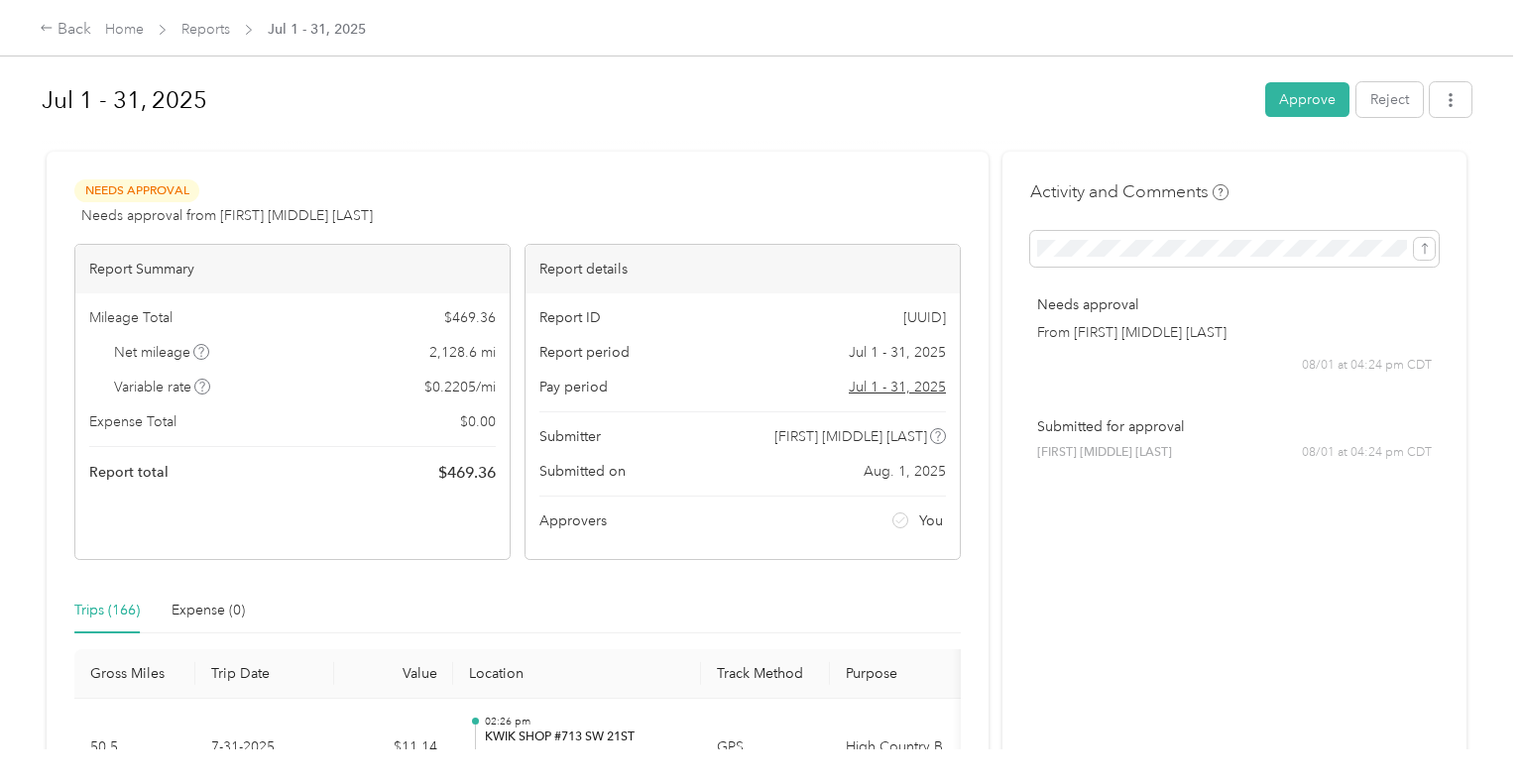 scroll, scrollTop: 0, scrollLeft: 0, axis: both 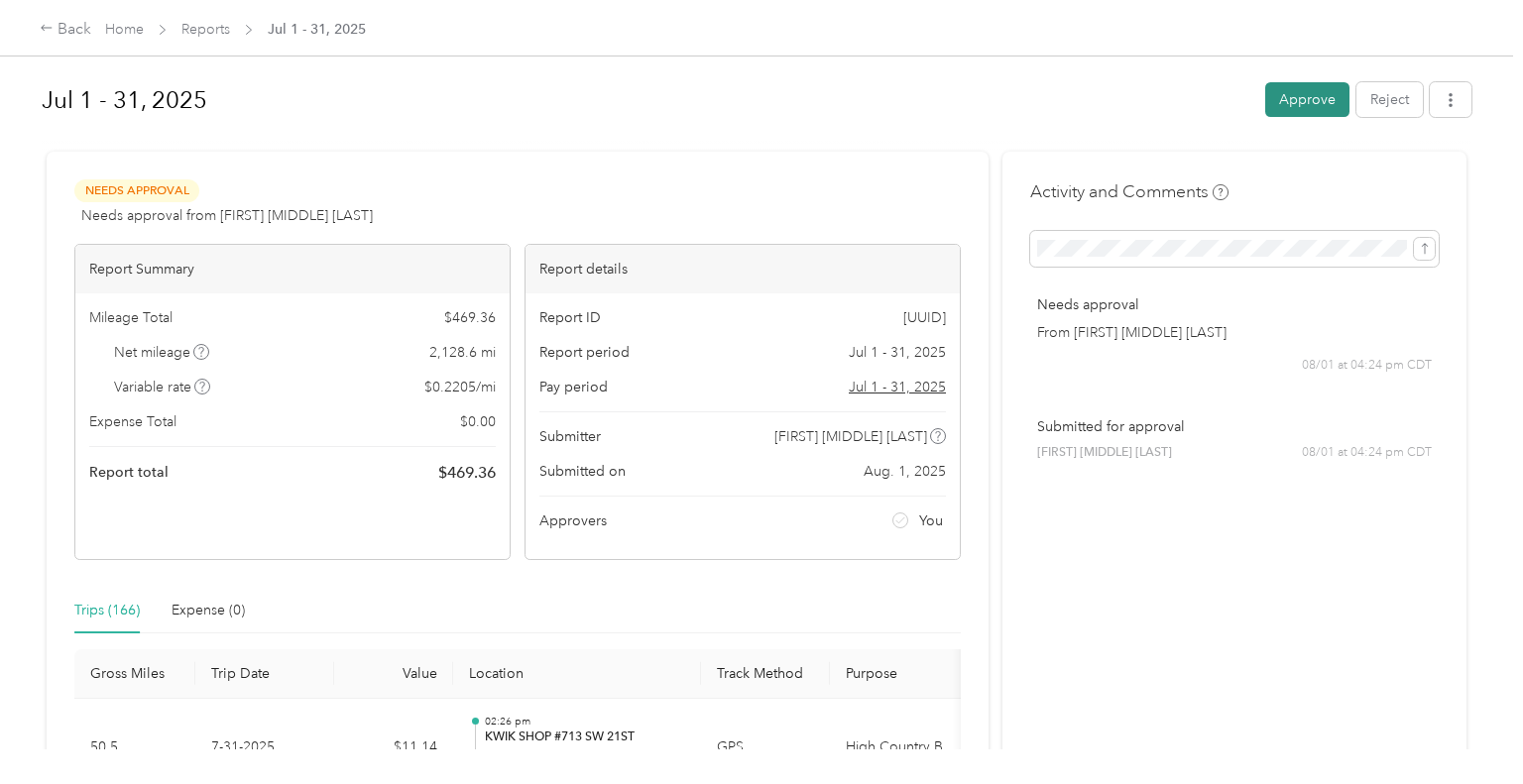 click on "Approve" at bounding box center (1307, 99) 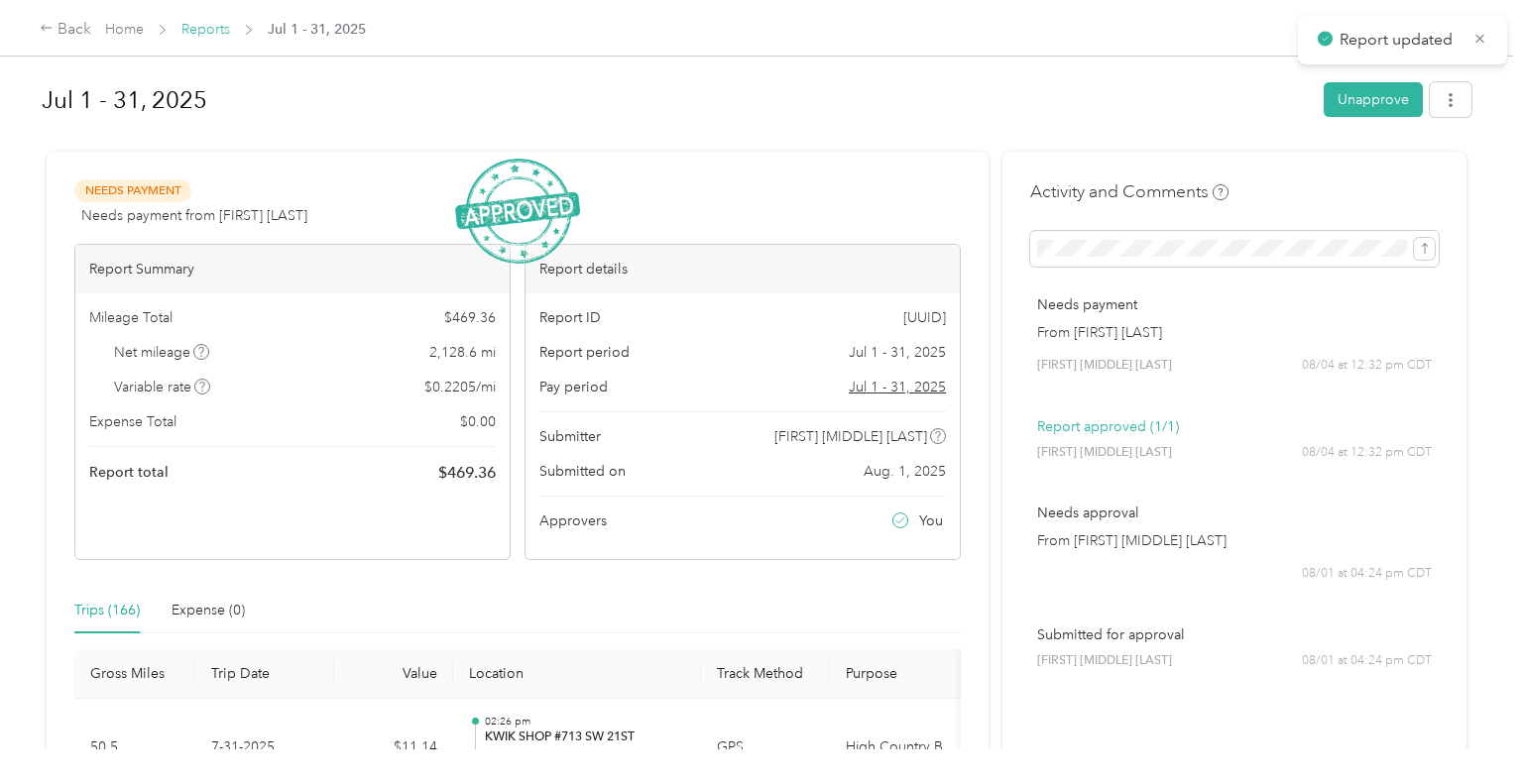 click on "Reports" at bounding box center [205, 29] 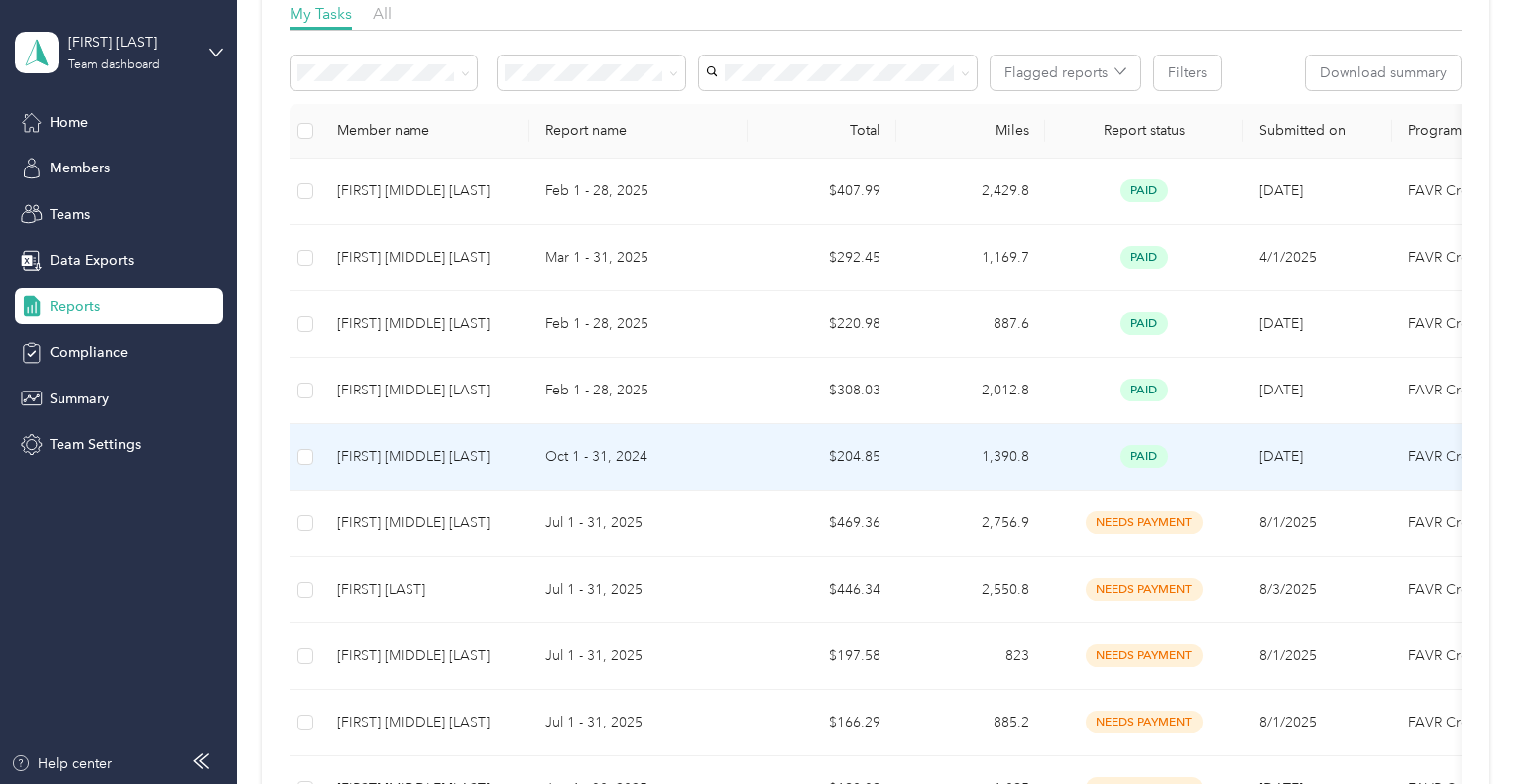 scroll, scrollTop: 0, scrollLeft: 0, axis: both 